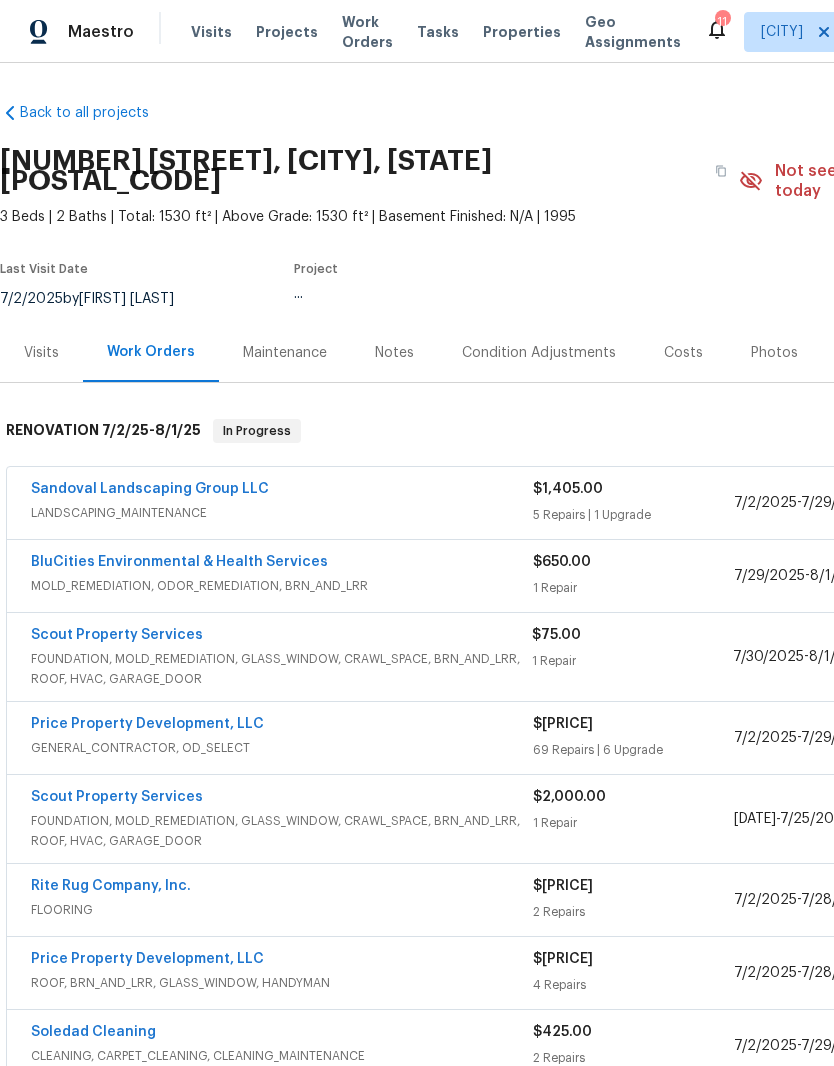 scroll, scrollTop: 0, scrollLeft: 0, axis: both 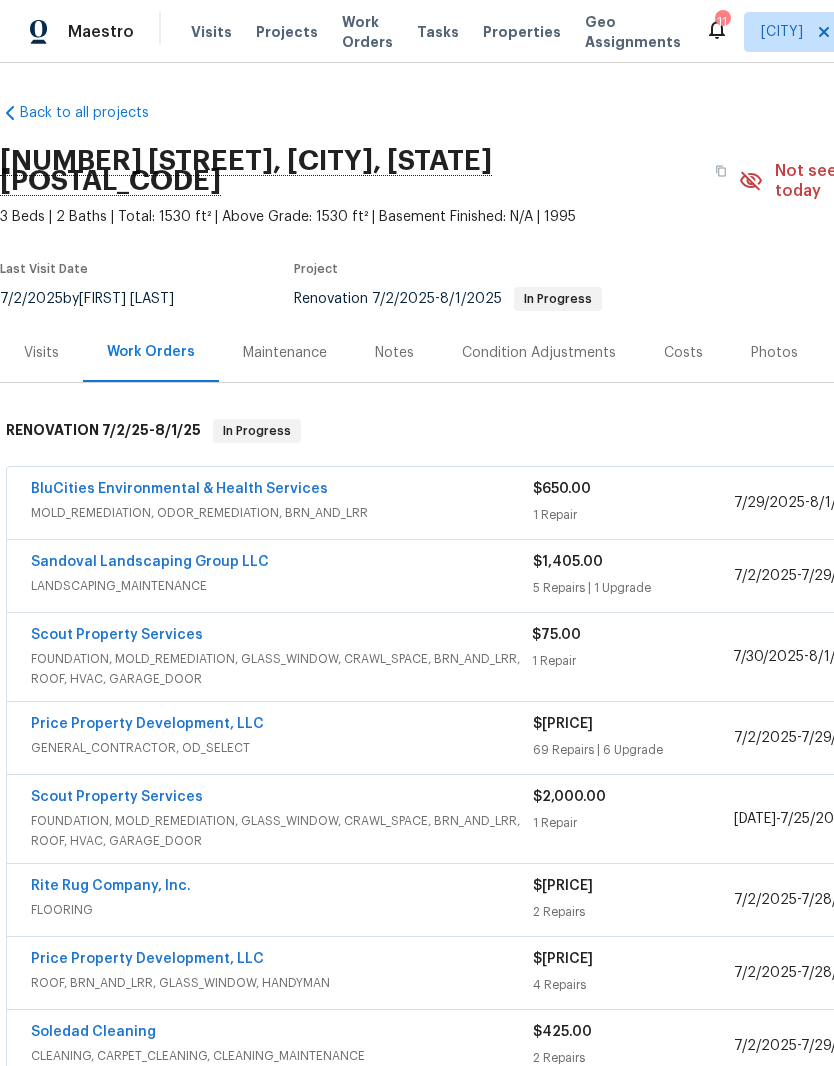 click on "Scout Property Services" at bounding box center [117, 635] 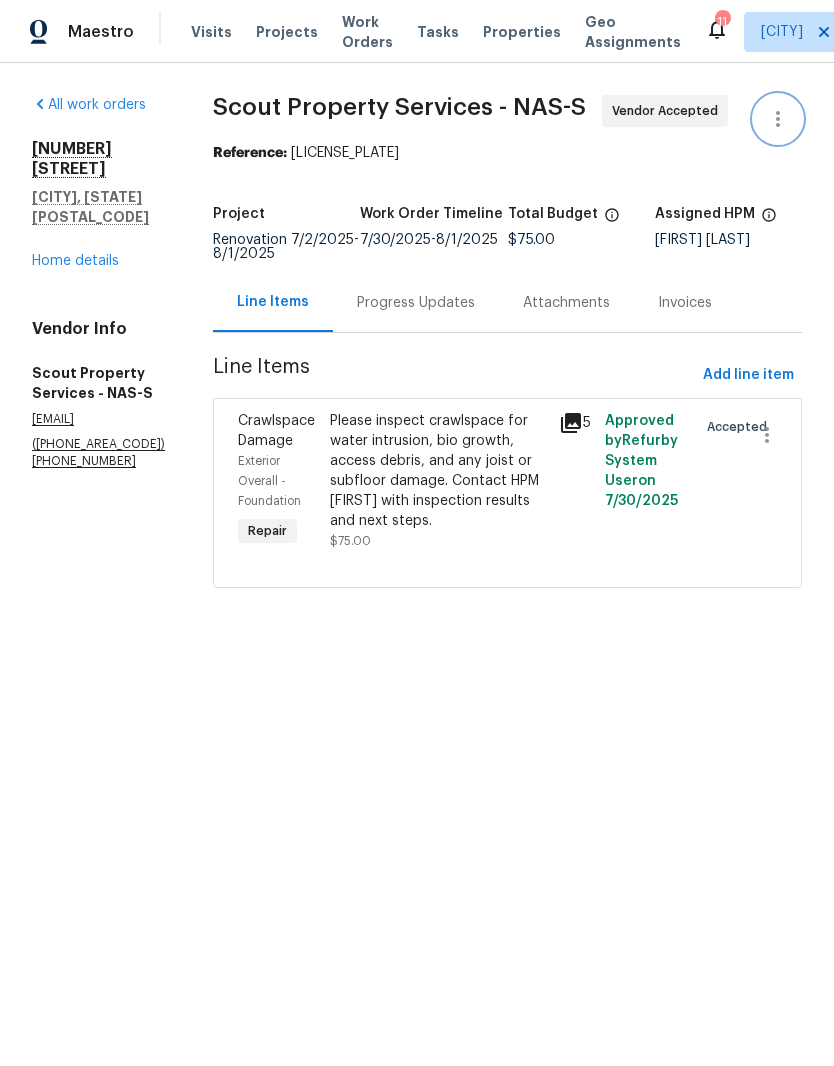 click 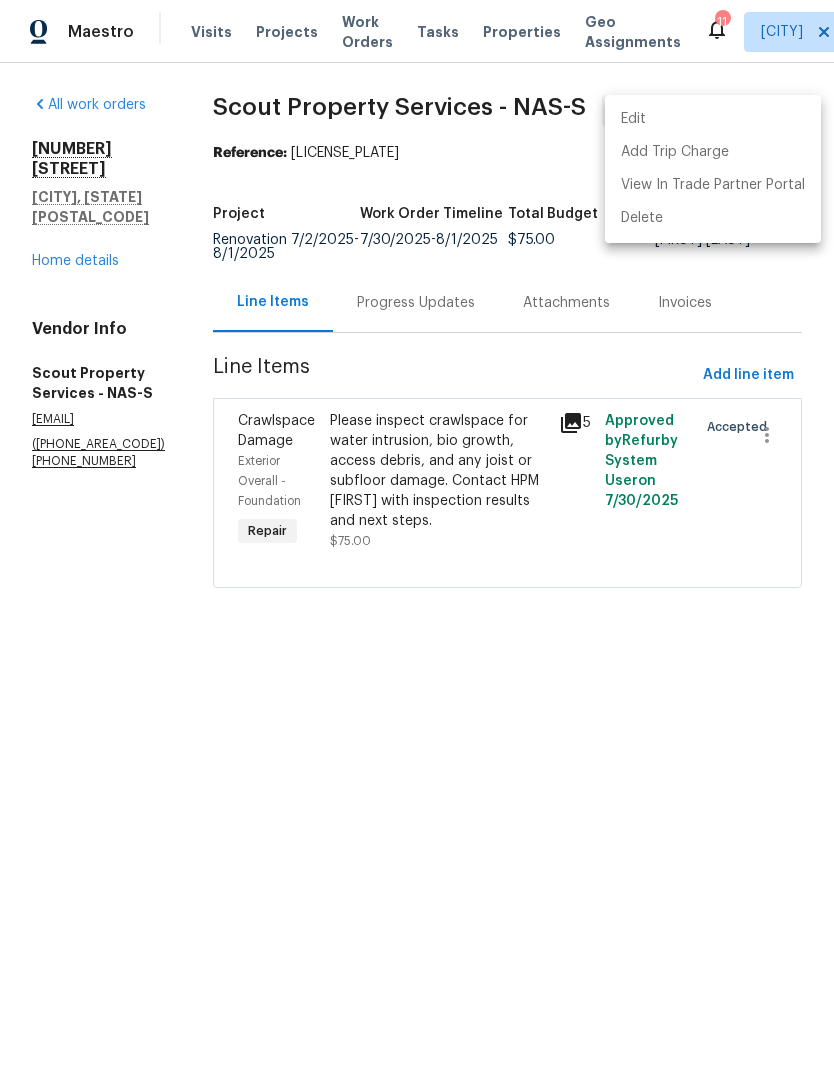 click on "Edit" at bounding box center [713, 119] 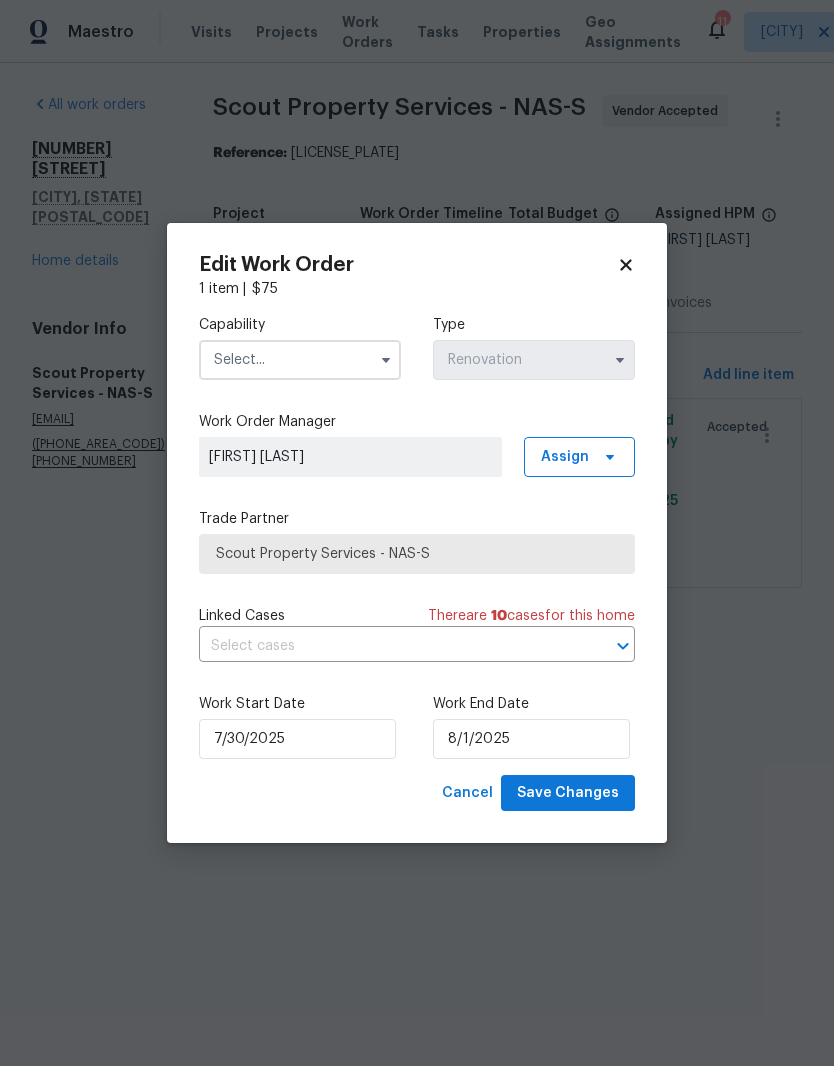 click at bounding box center (300, 360) 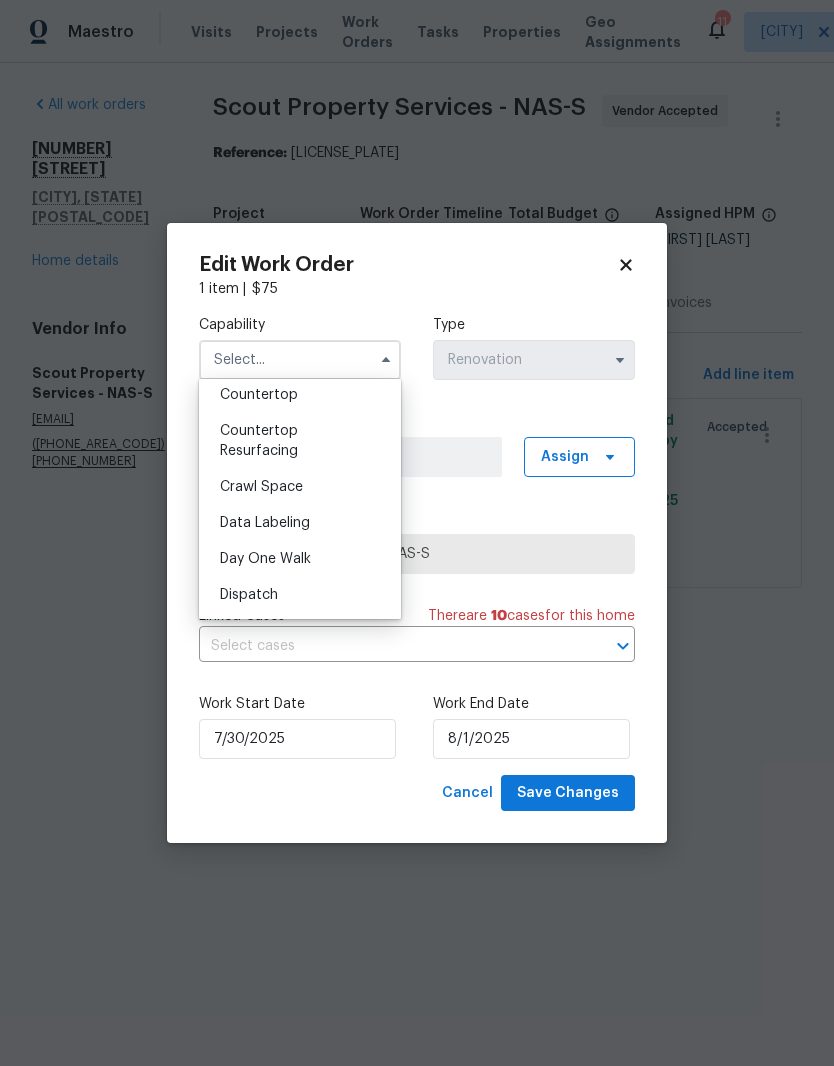 scroll, scrollTop: 404, scrollLeft: 0, axis: vertical 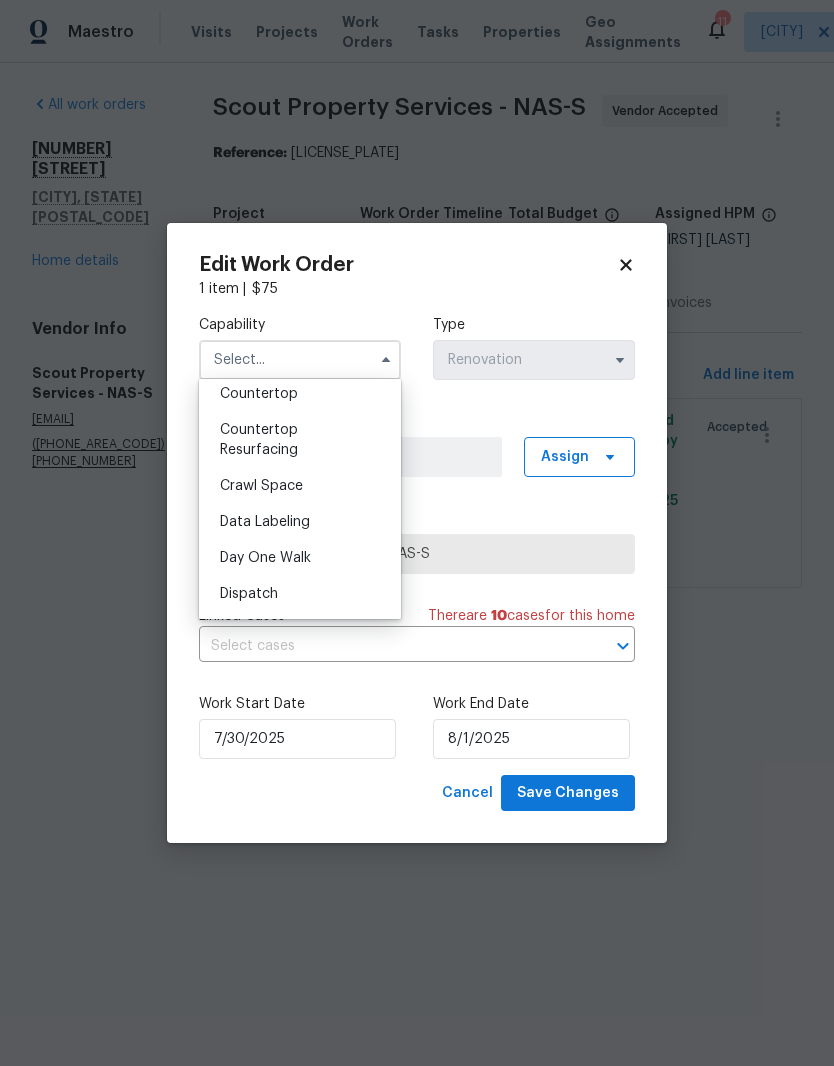click on "Crawl Space" at bounding box center (261, 486) 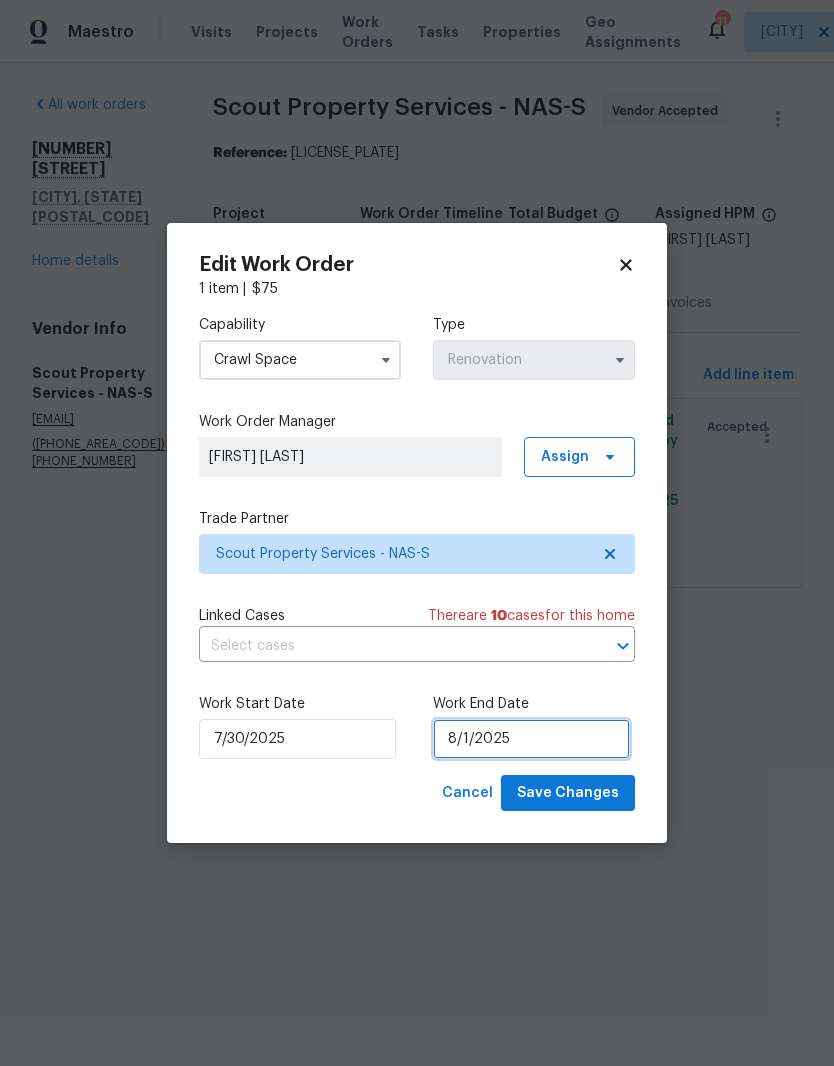 click on "8/1/2025" at bounding box center [531, 739] 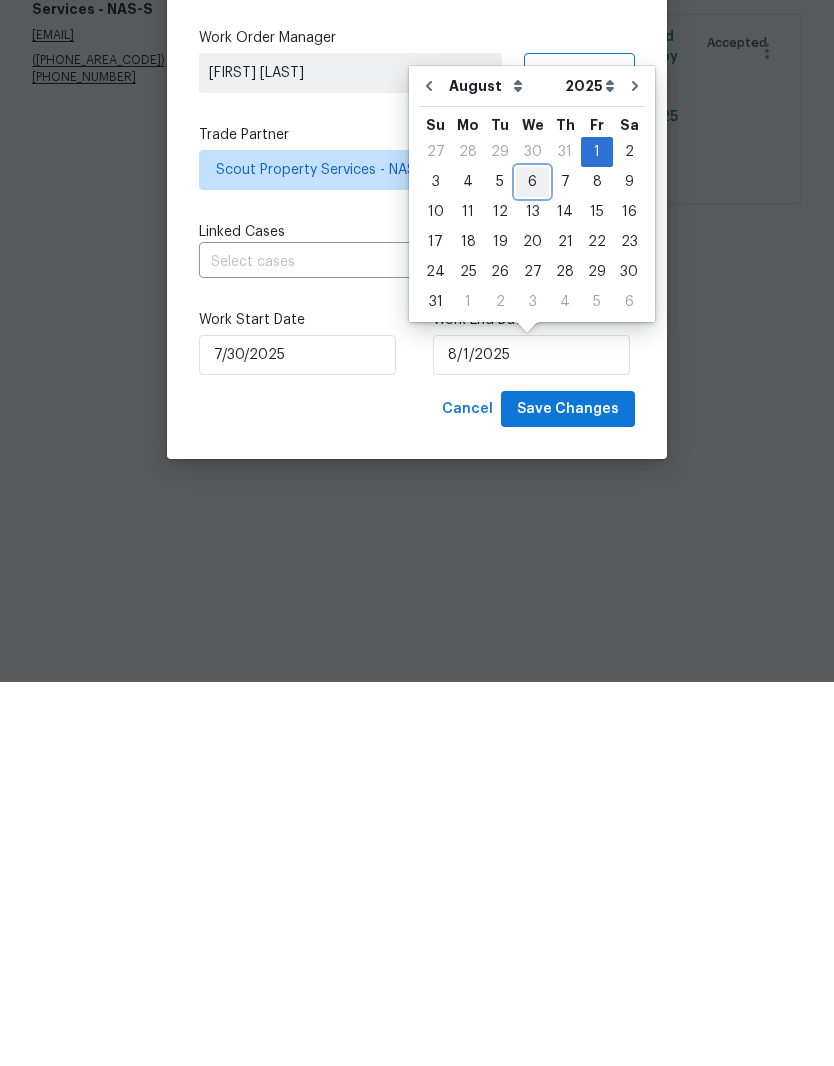 click on "6" at bounding box center [532, 566] 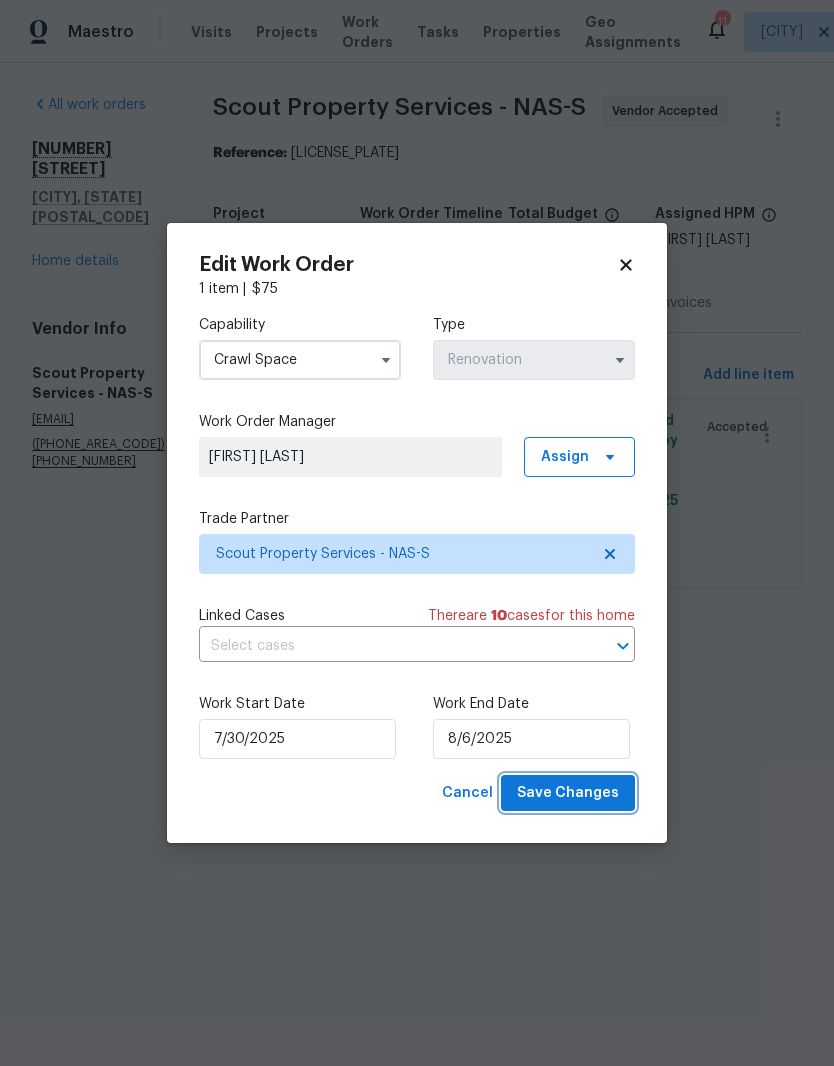 click on "Save Changes" at bounding box center [568, 793] 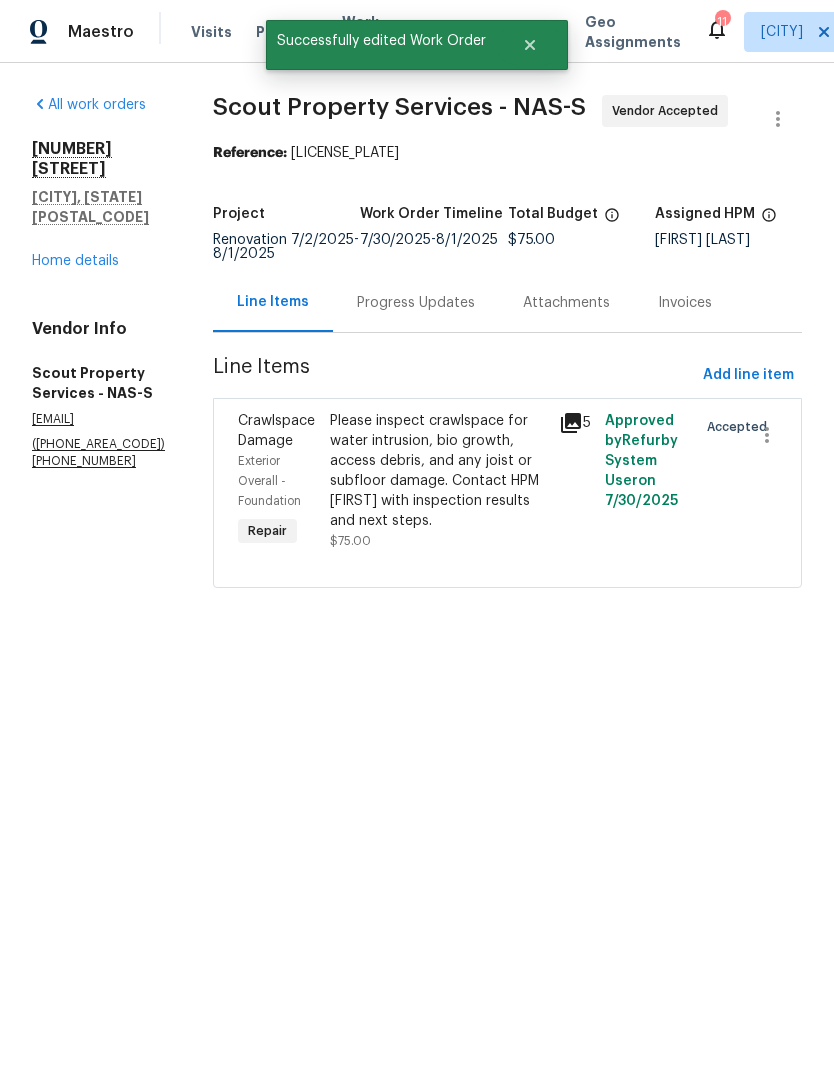 click on "Home details" at bounding box center [75, 261] 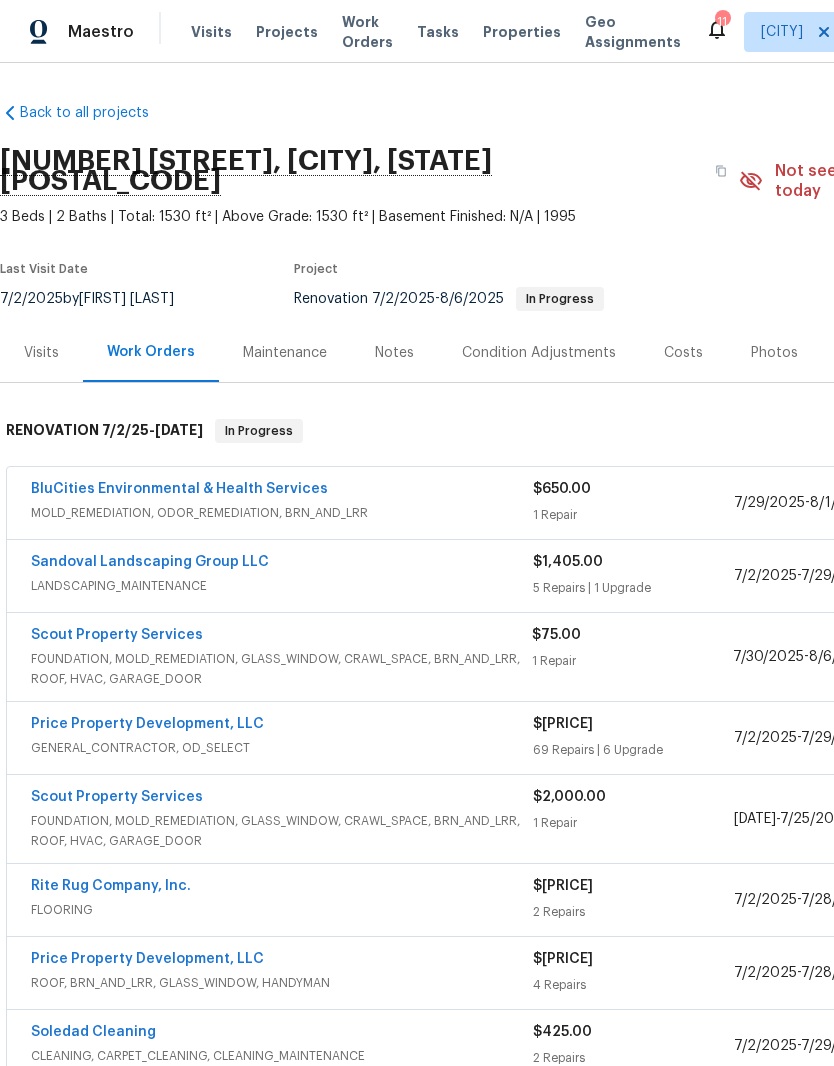 click on "Notes" at bounding box center [394, 353] 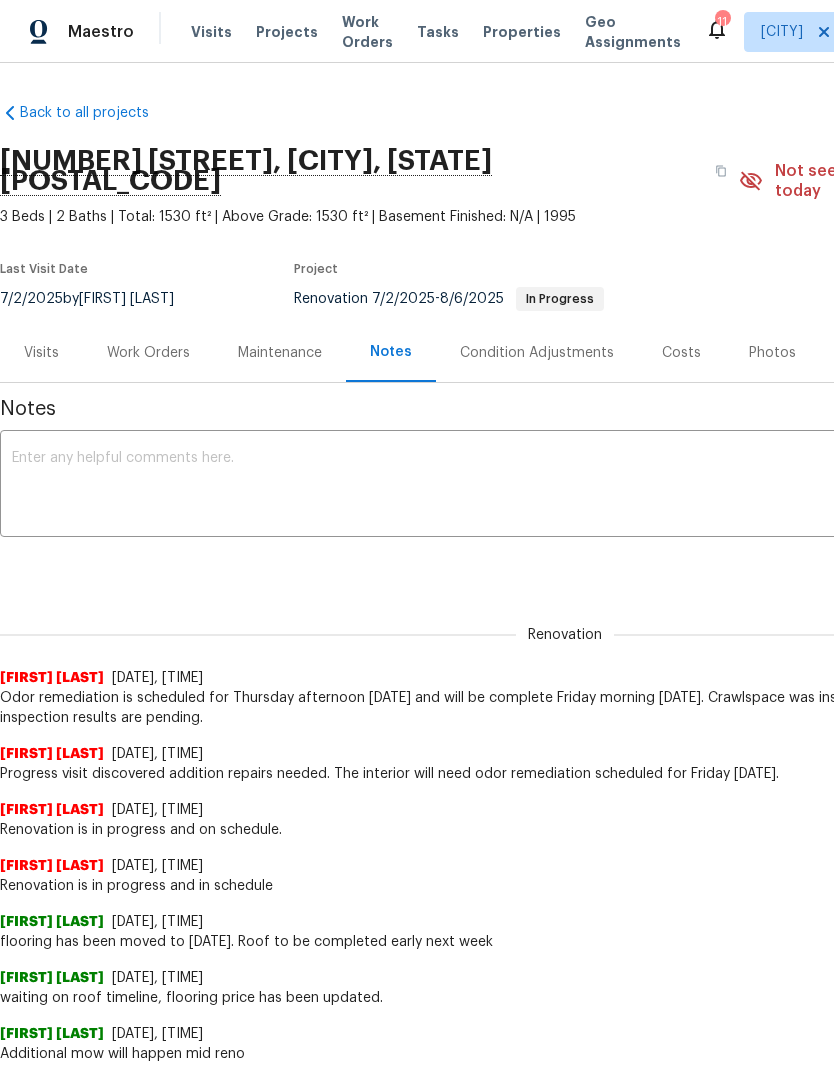 click at bounding box center [565, 486] 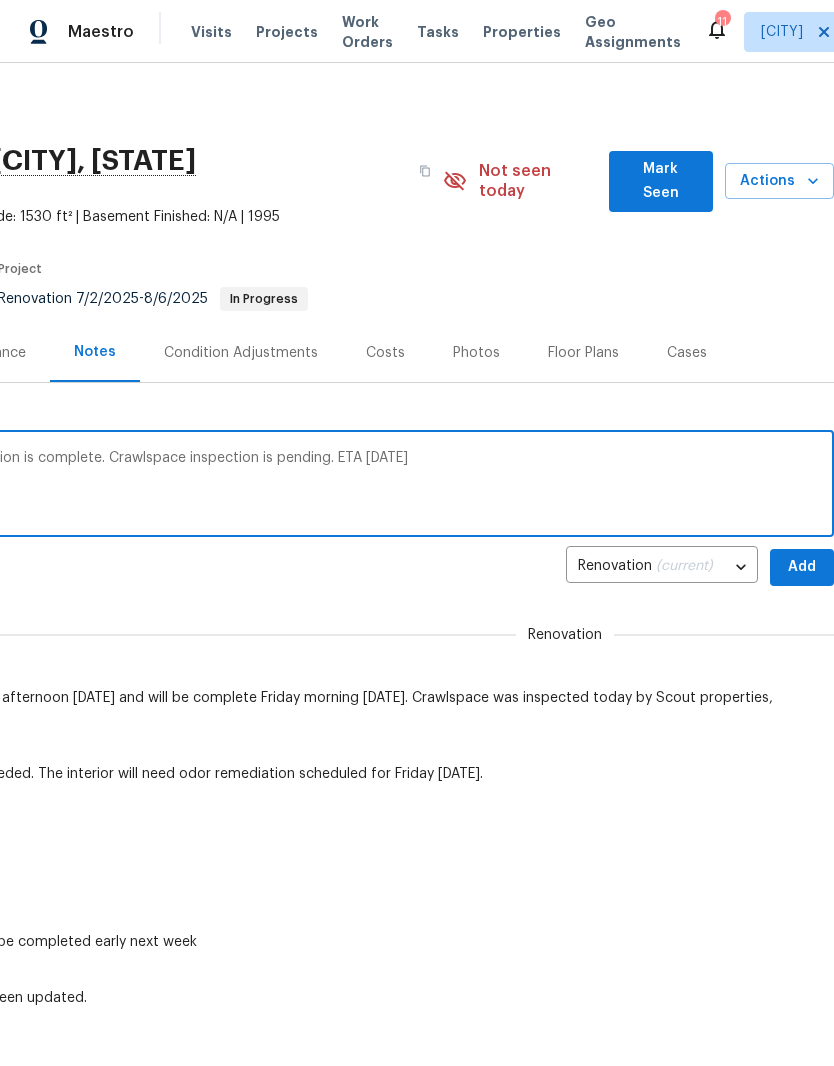 scroll, scrollTop: 0, scrollLeft: 296, axis: horizontal 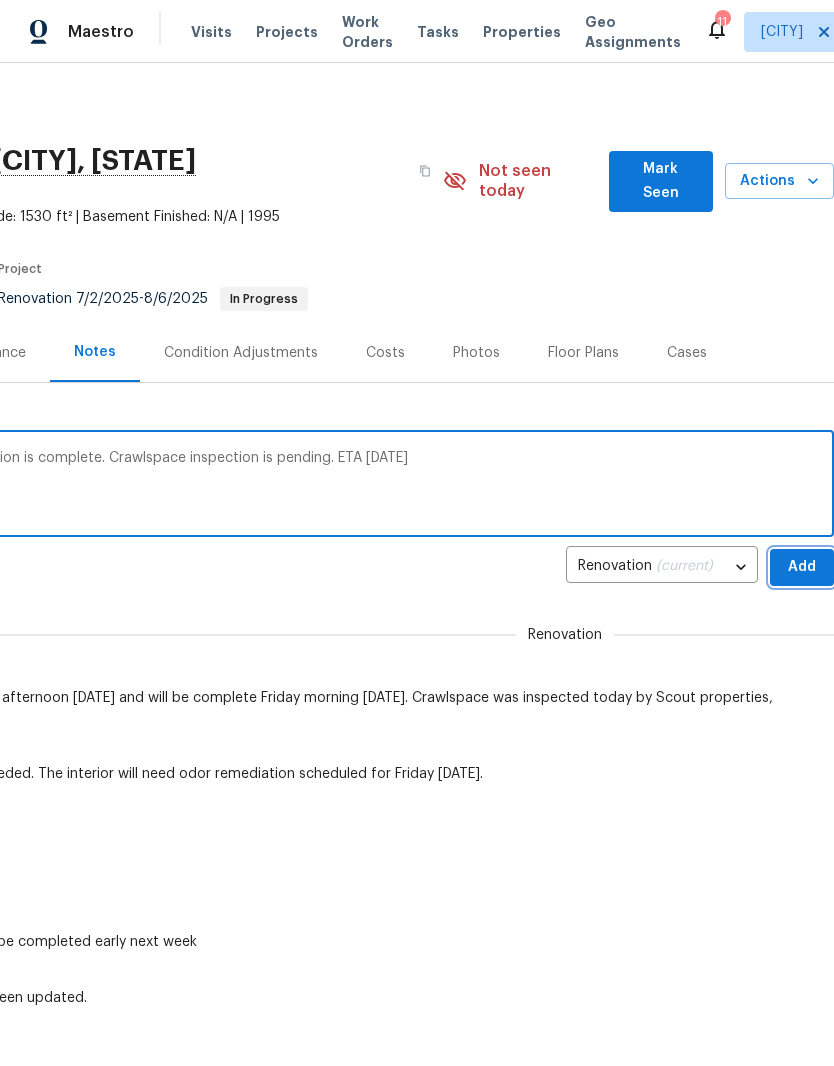 click on "Add" at bounding box center (802, 567) 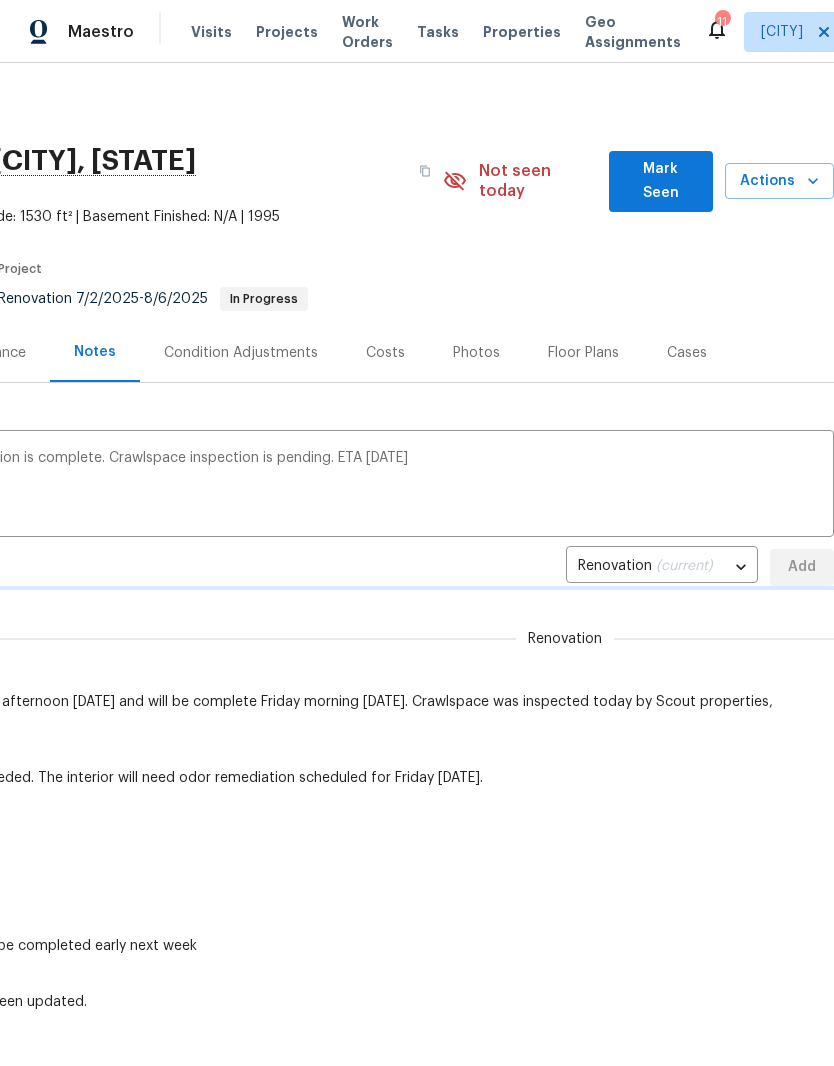 type 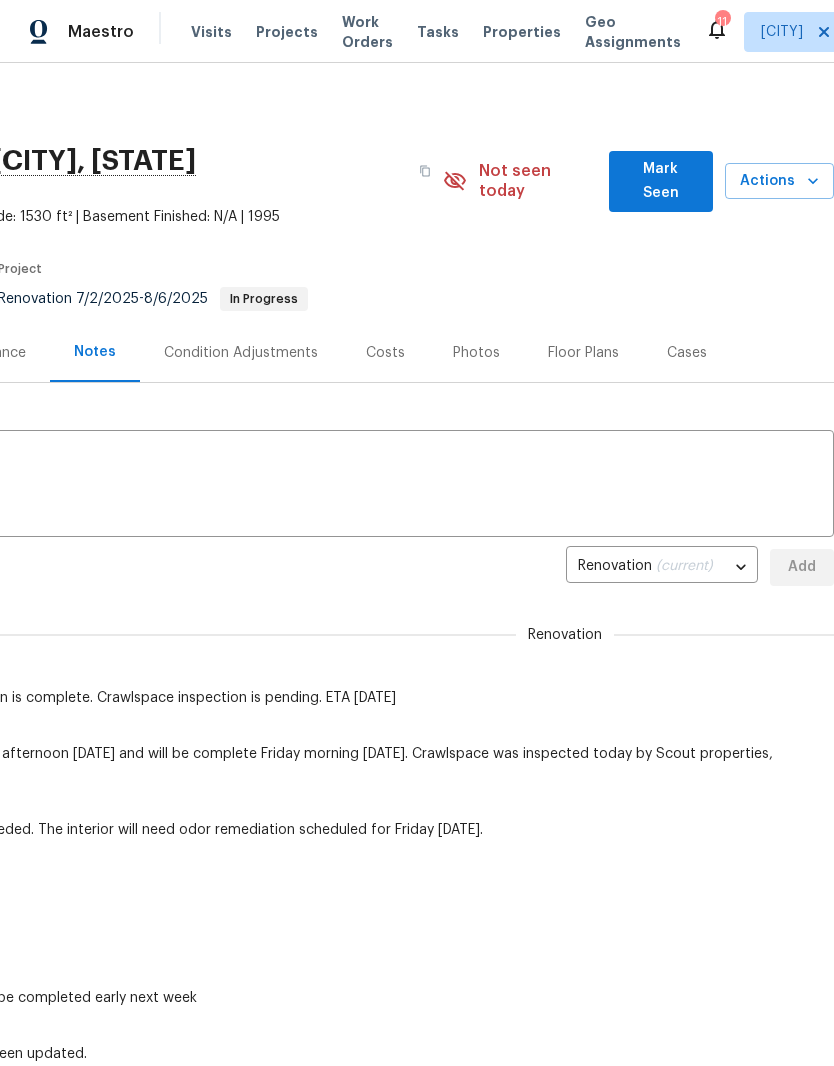 click on "Mark Seen" at bounding box center [661, 181] 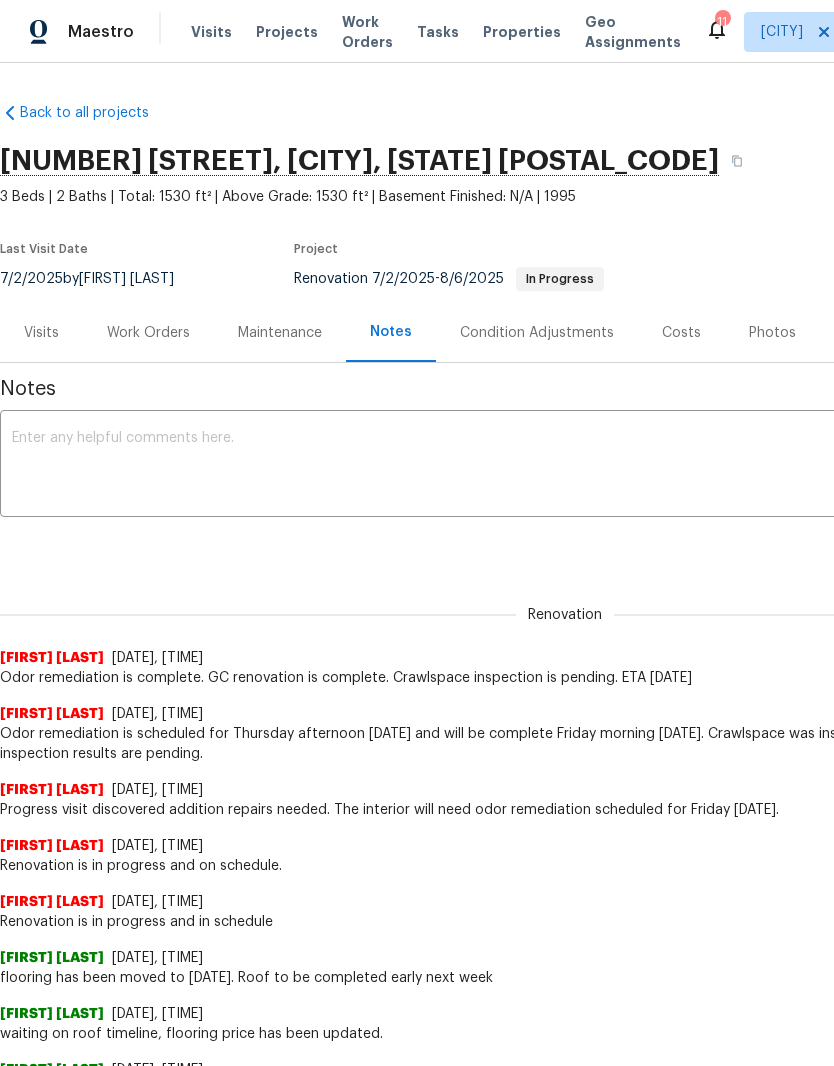 scroll, scrollTop: 0, scrollLeft: 0, axis: both 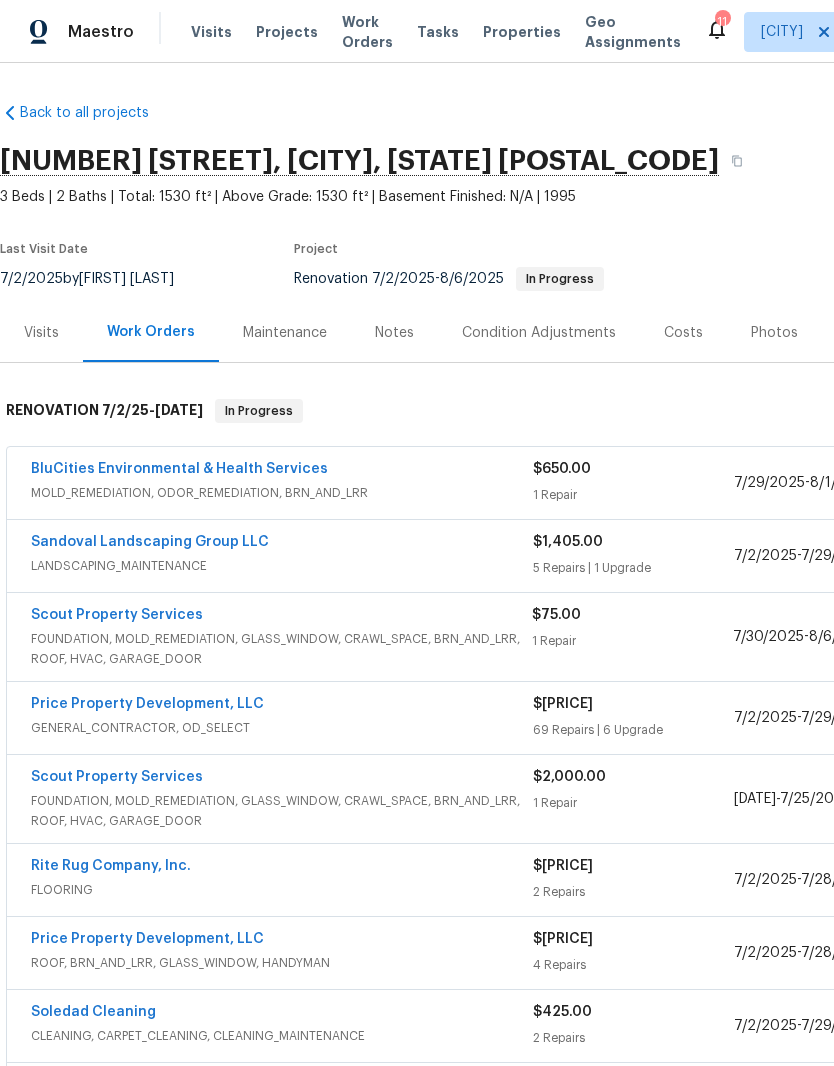 click on "BluCities Environmental & Health Services" at bounding box center (179, 469) 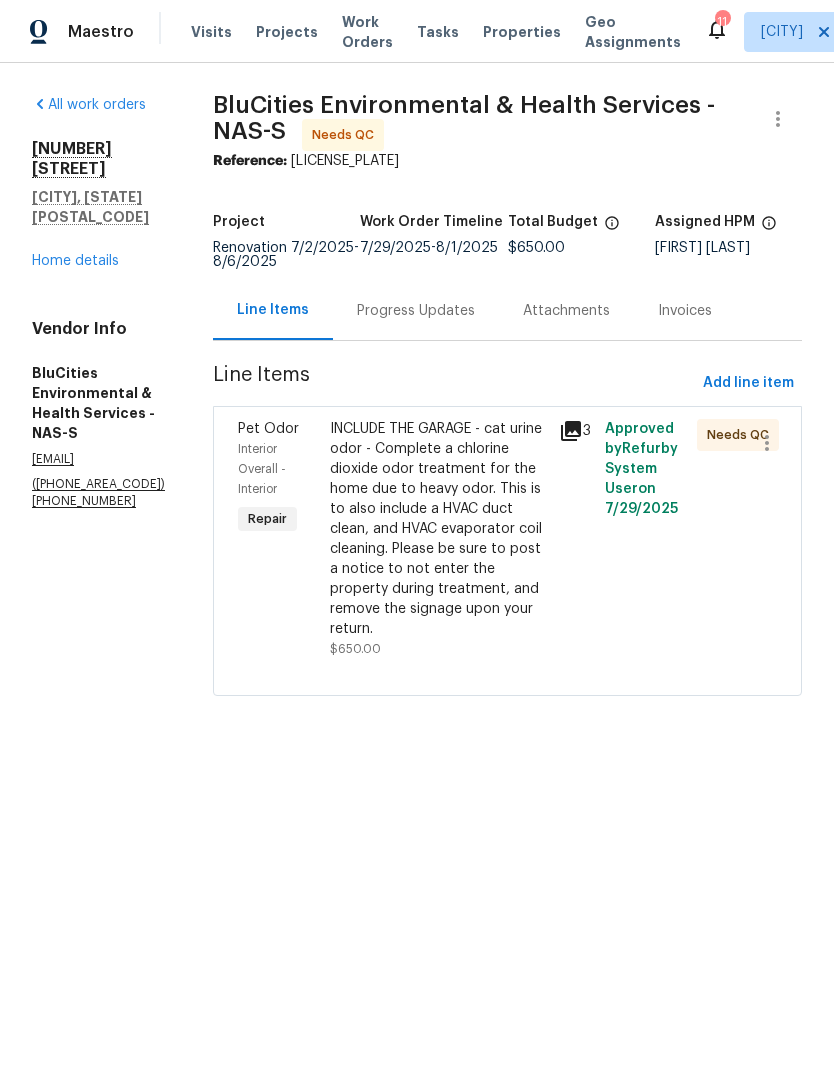 click on "INCLUDE THE GARAGE - cat urine odor - Complete a chlorine dioxide odor treatment for the home due to heavy odor. This is to also include a HVAC duct clean, and HVAC evaporator coil cleaning. Please be sure to post a notice to not enter the property during treatment, and remove the signage upon your return." at bounding box center (439, 529) 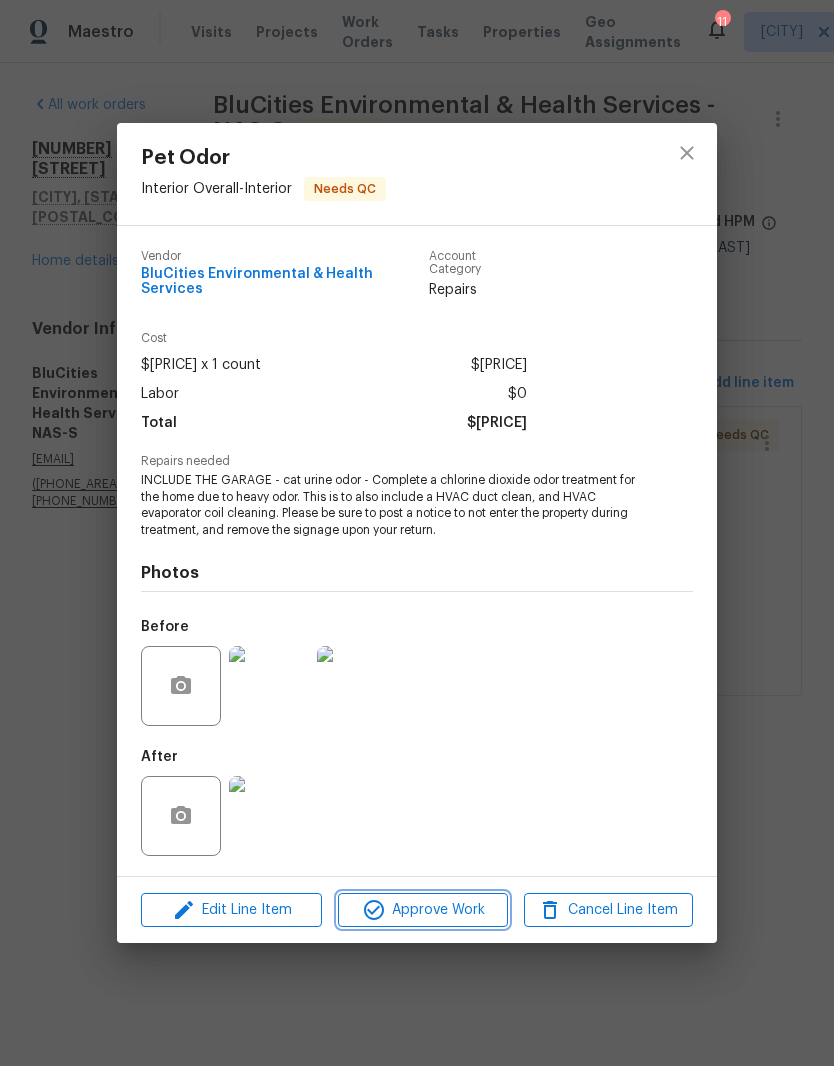 click on "Approve Work" at bounding box center (422, 910) 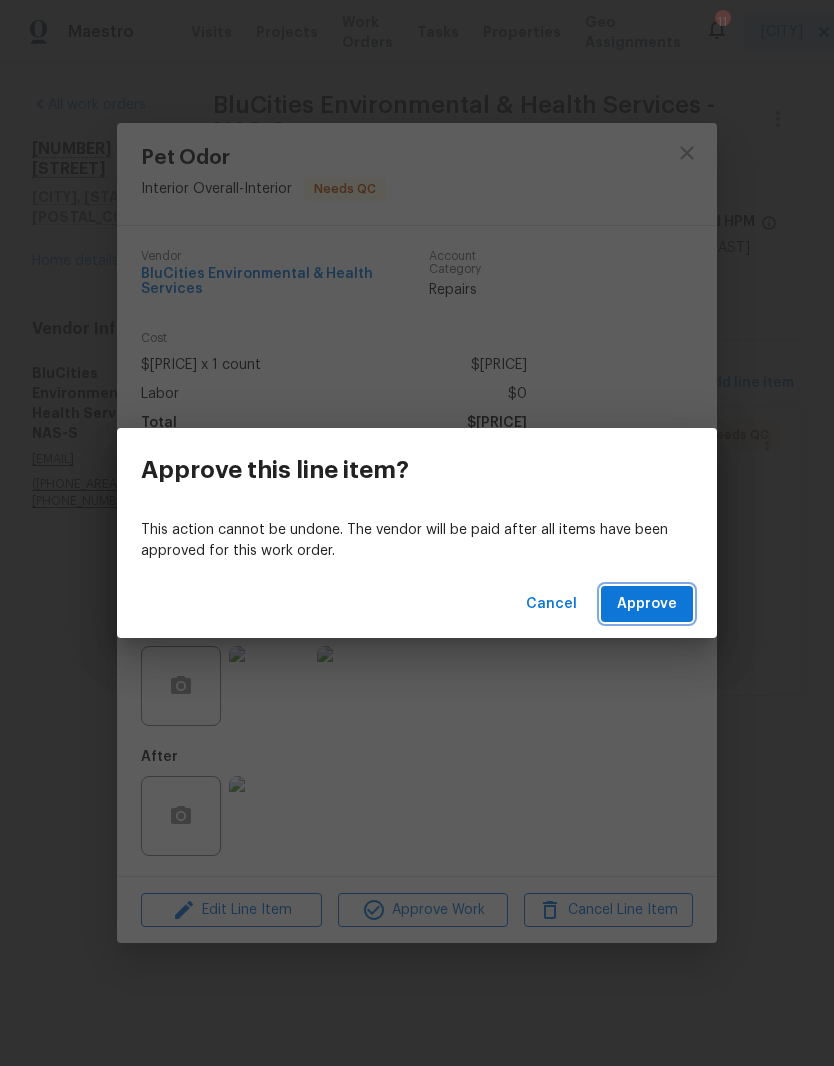 click on "Approve" at bounding box center [647, 604] 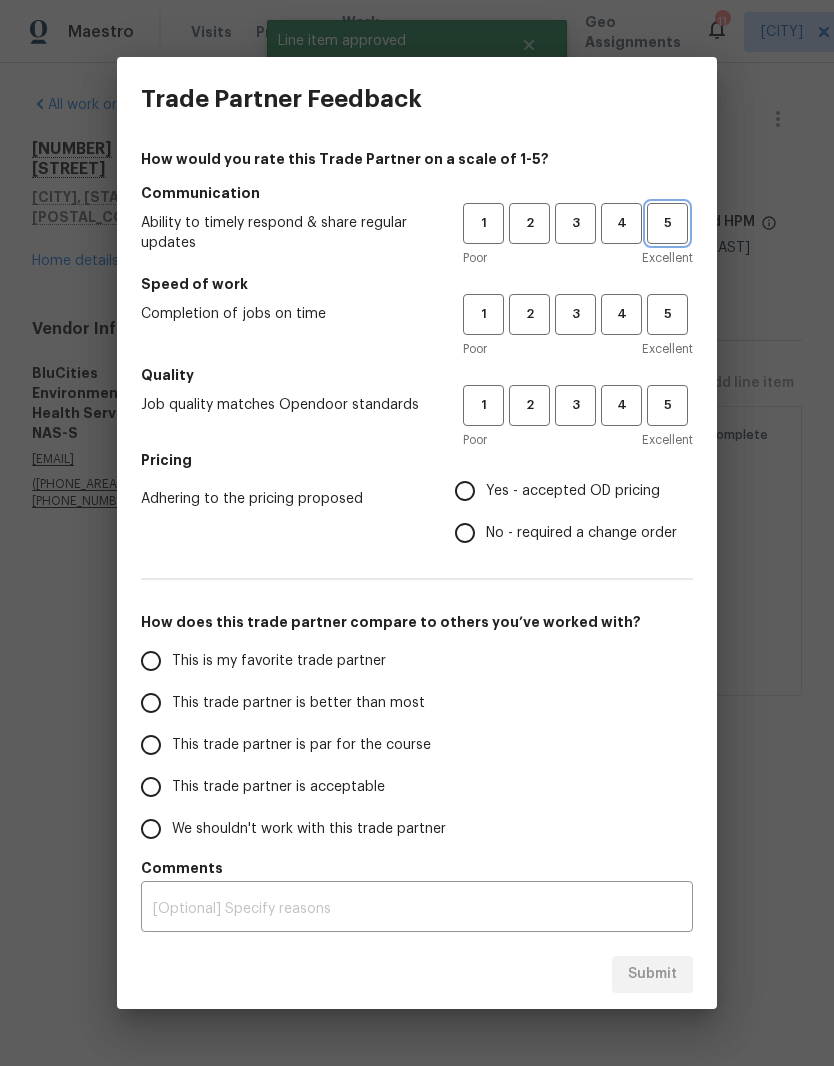 click on "5" at bounding box center [667, 223] 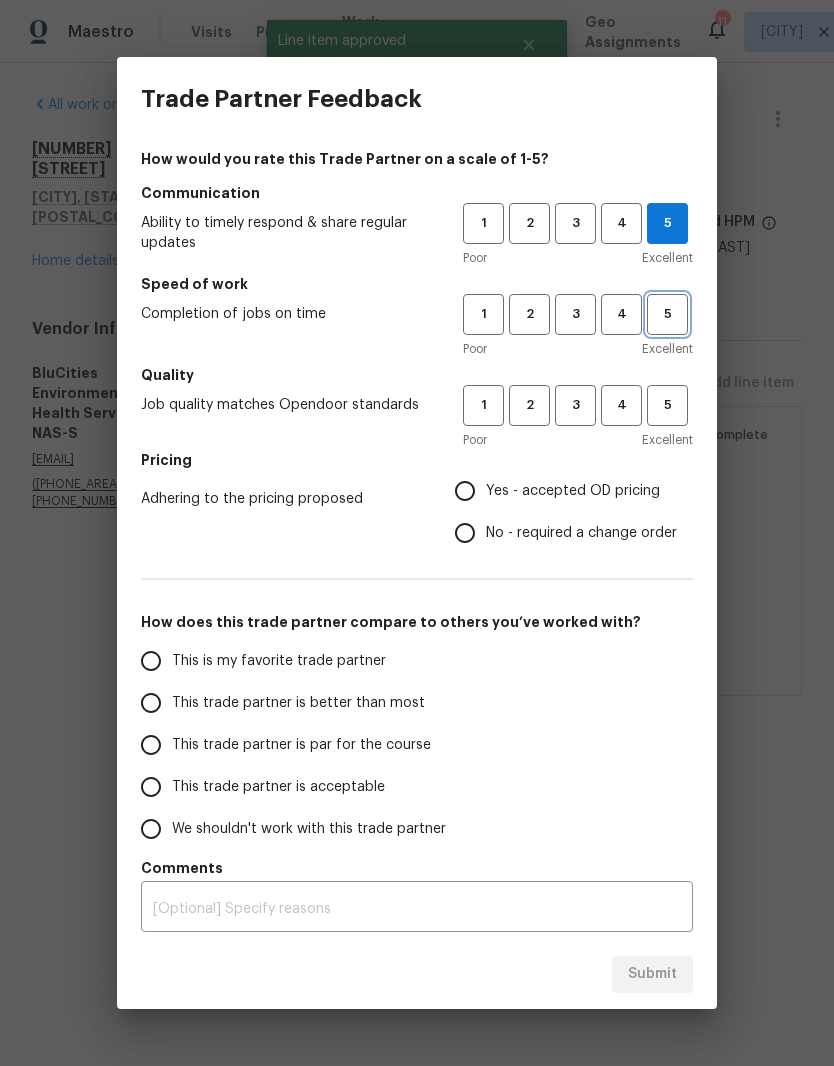click on "5" at bounding box center [667, 314] 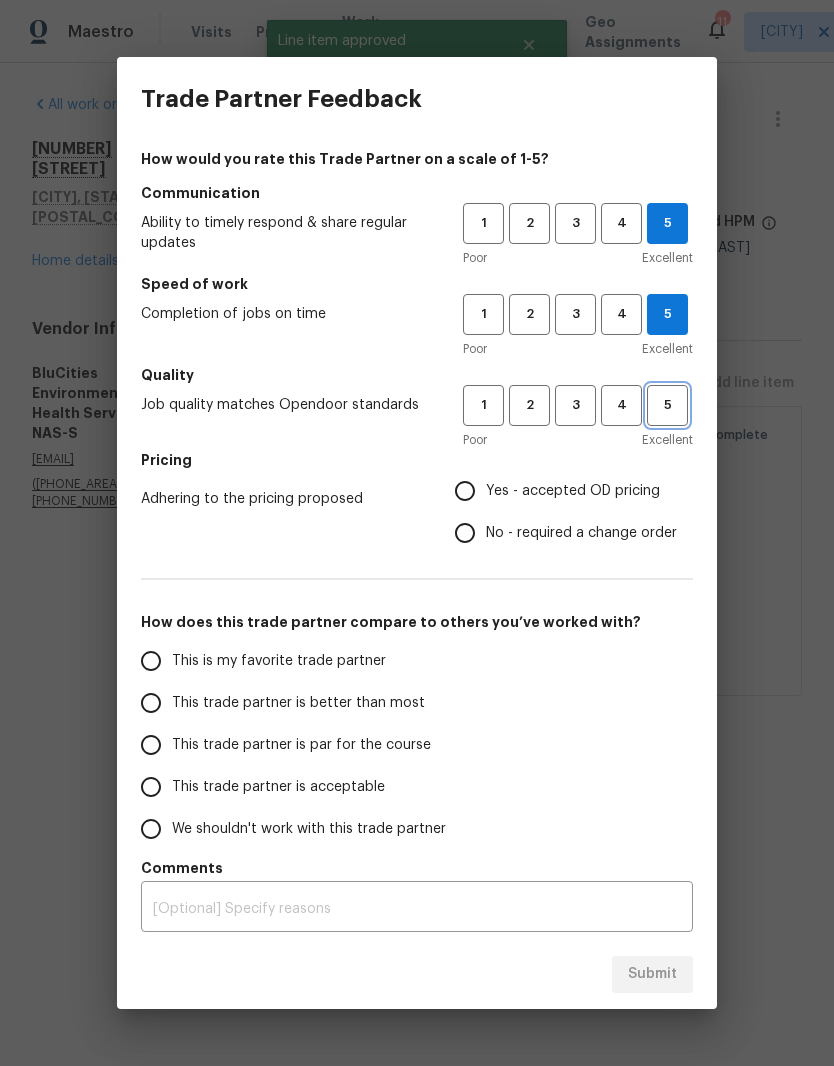 click on "5" at bounding box center [667, 405] 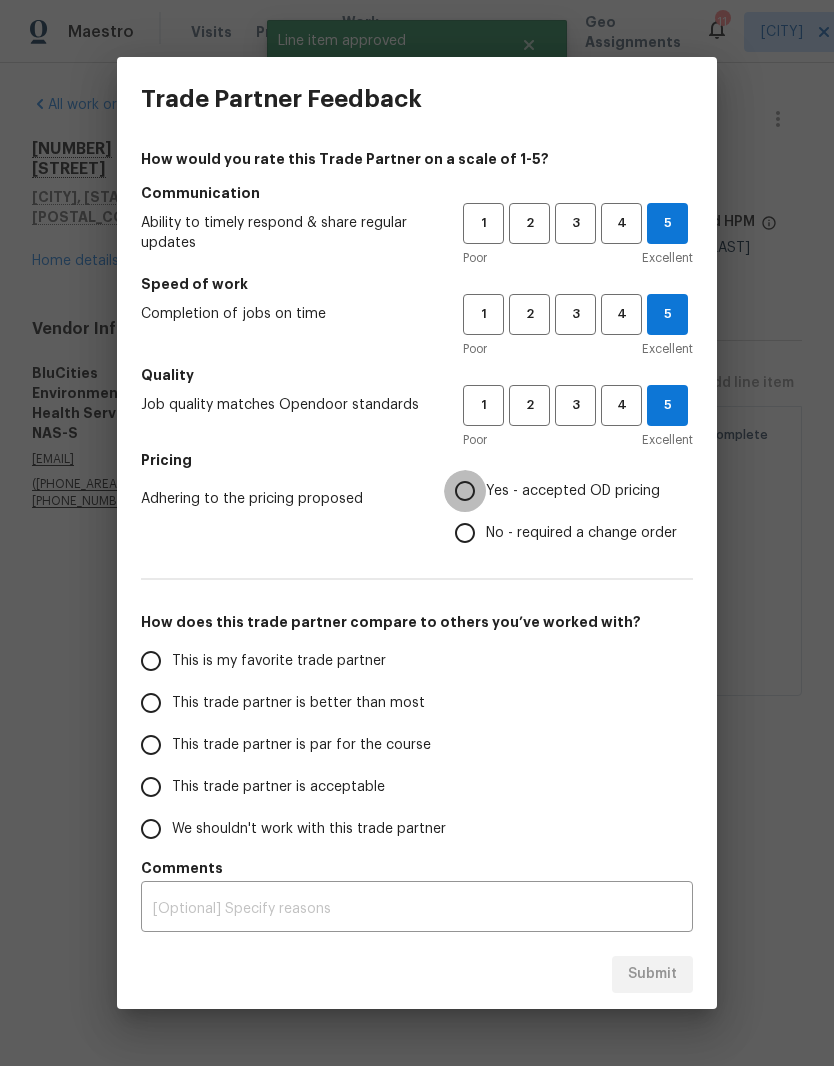 click on "Yes - accepted OD pricing" at bounding box center [465, 491] 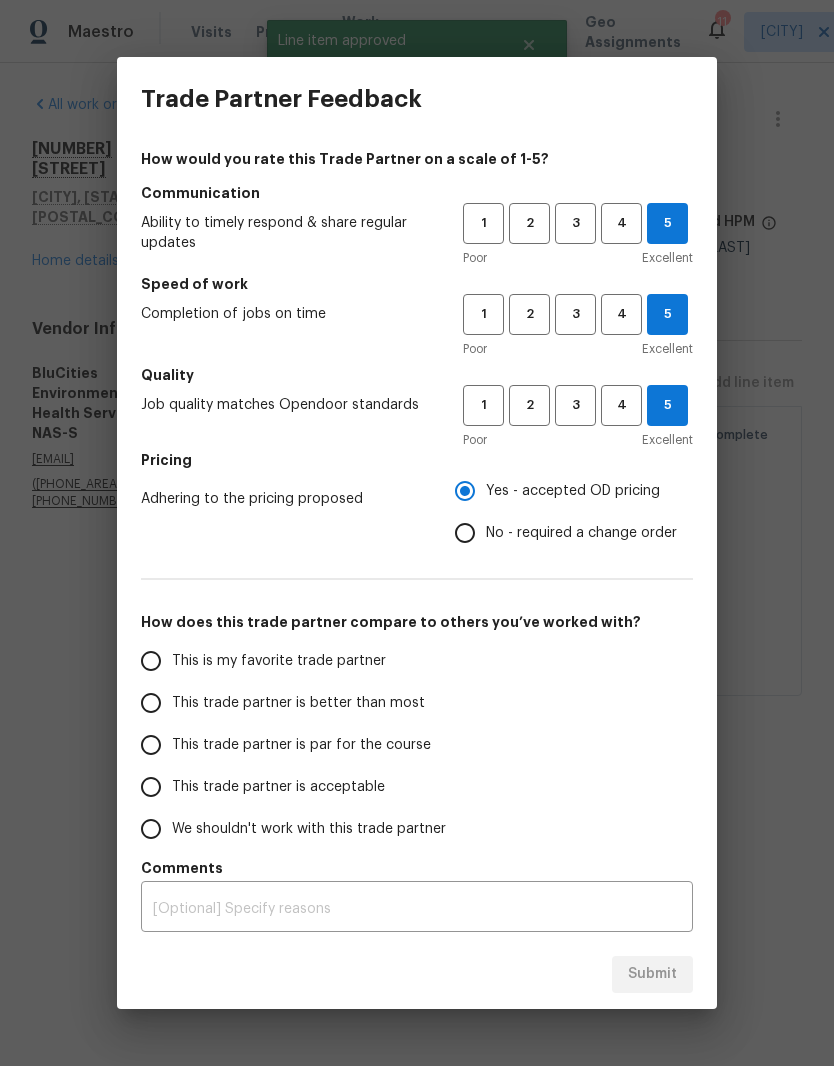 click on "This is my favorite trade partner" at bounding box center (151, 661) 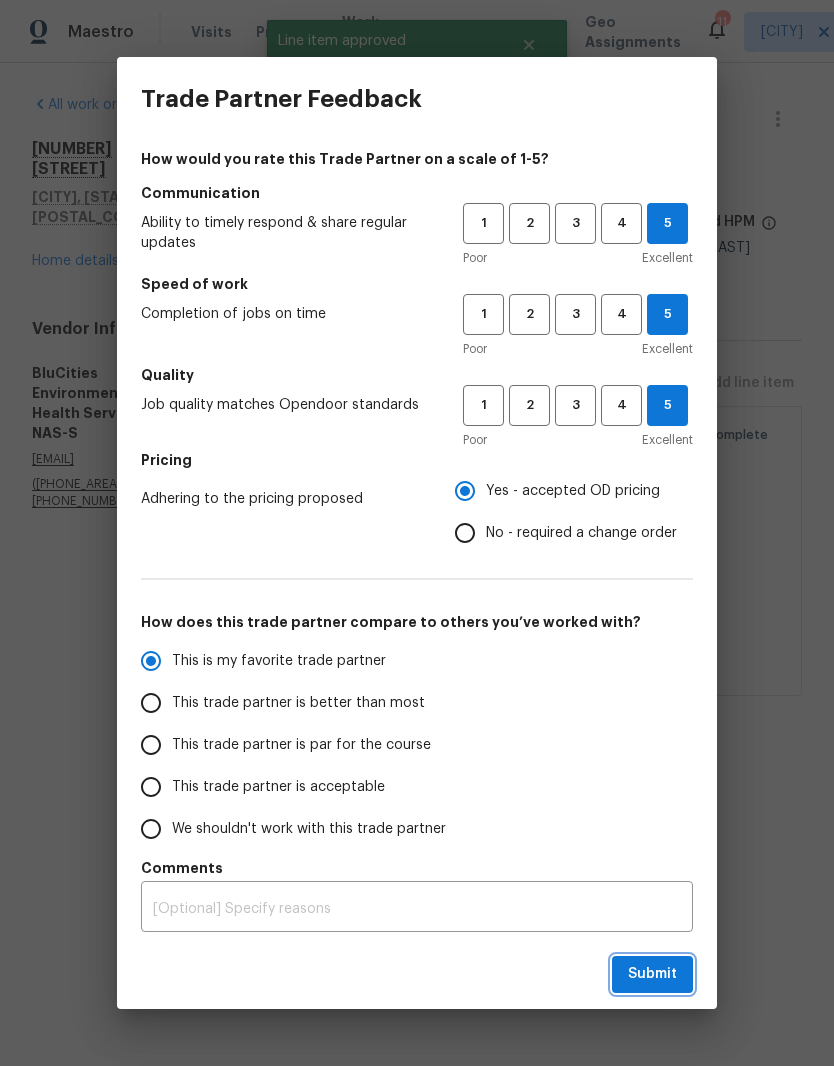 click on "Submit" at bounding box center [652, 974] 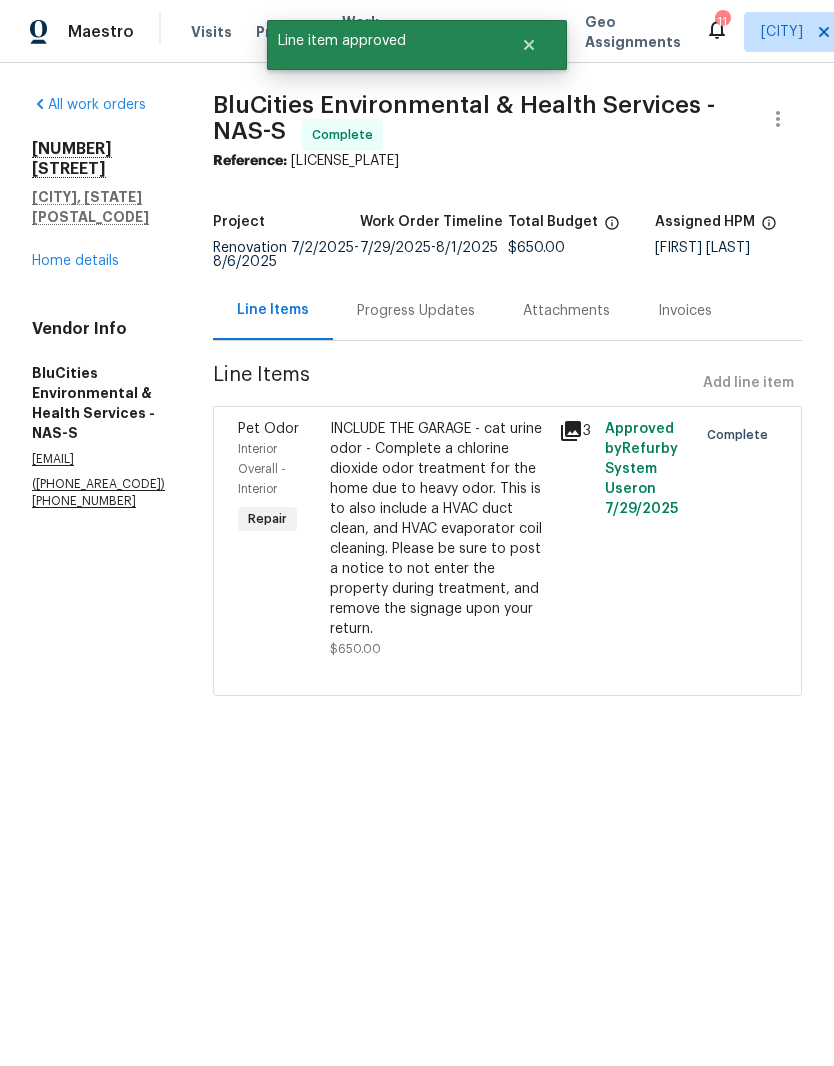 radio on "false" 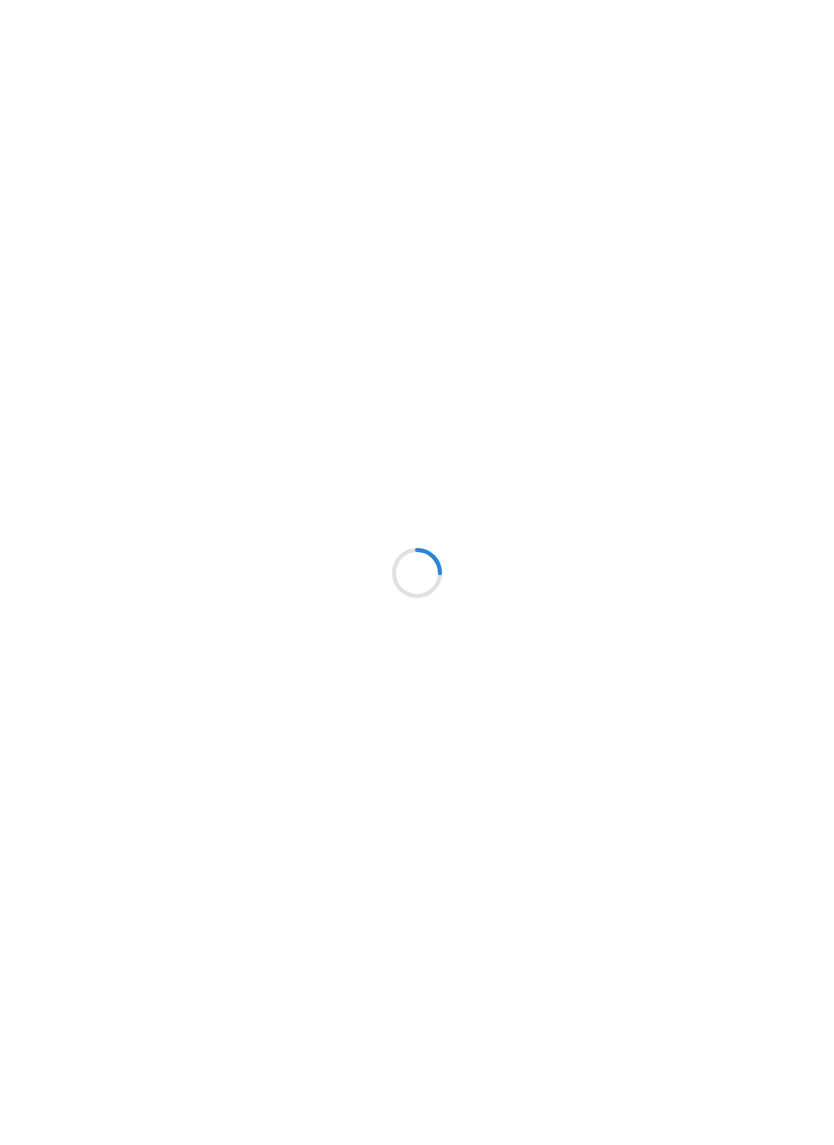scroll, scrollTop: 0, scrollLeft: 0, axis: both 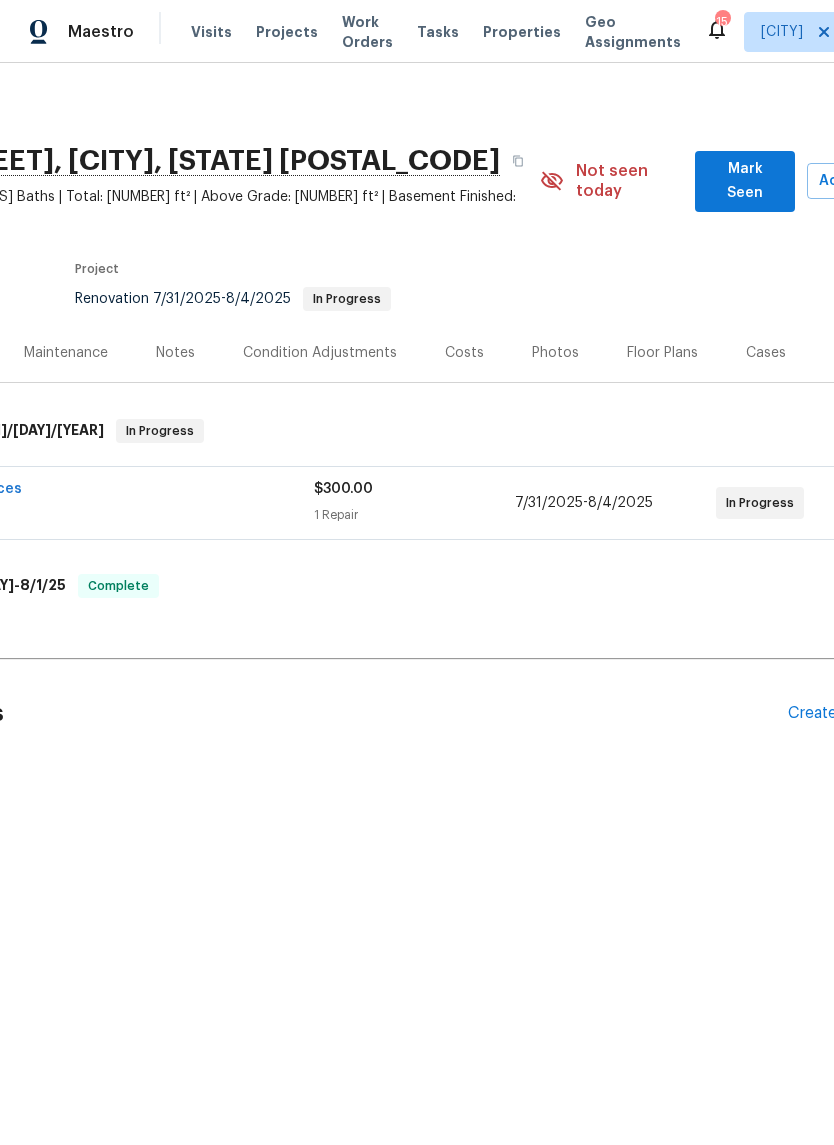 click on "Create Line Item" at bounding box center (849, 713) 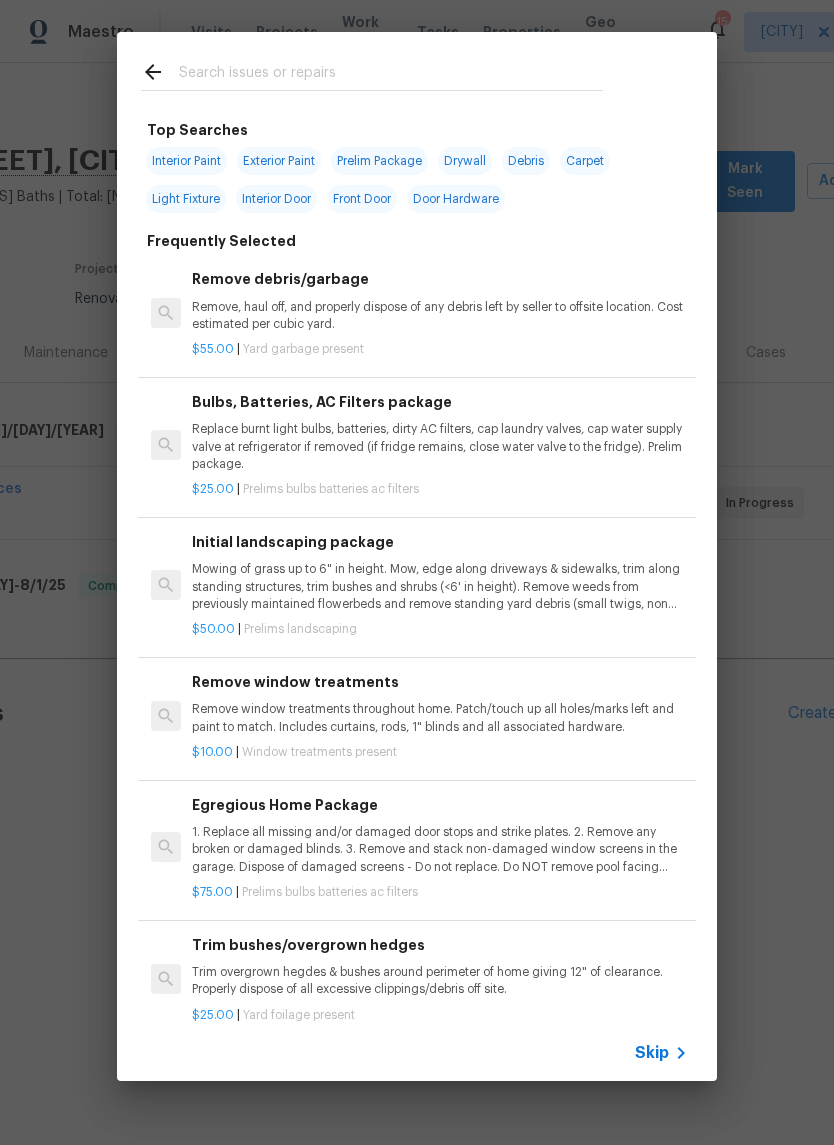 click at bounding box center [391, 75] 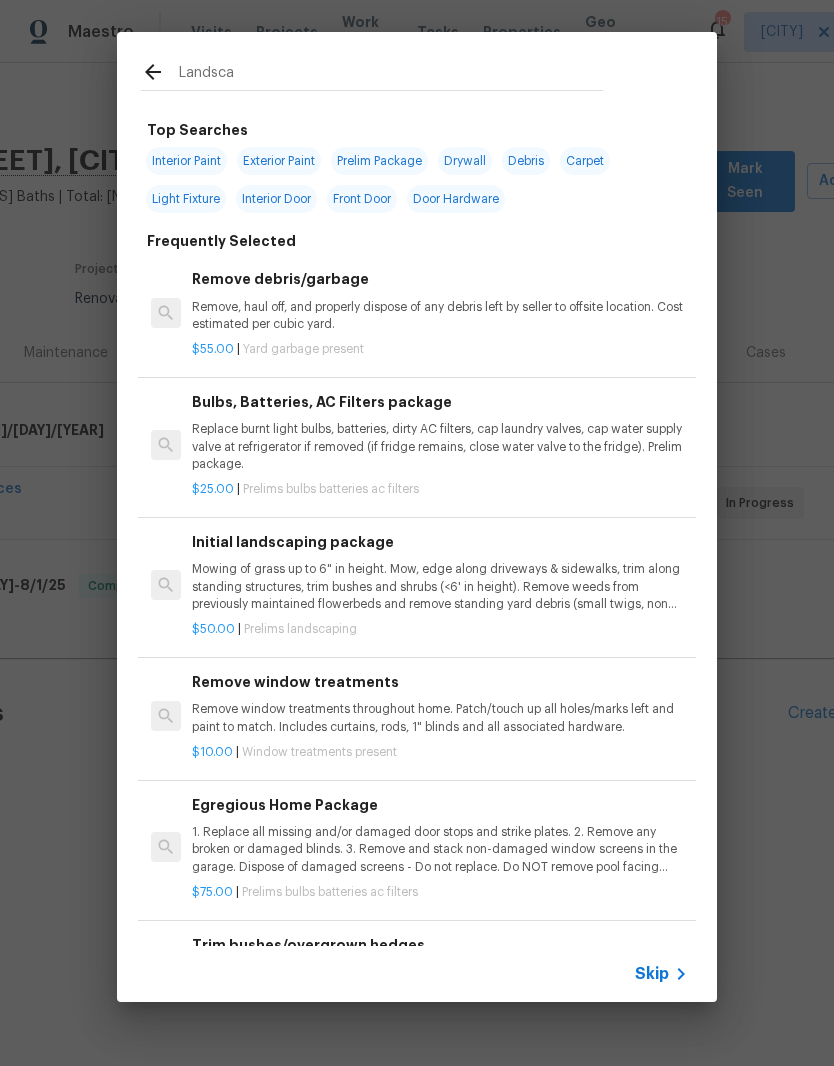 type on "Landscap" 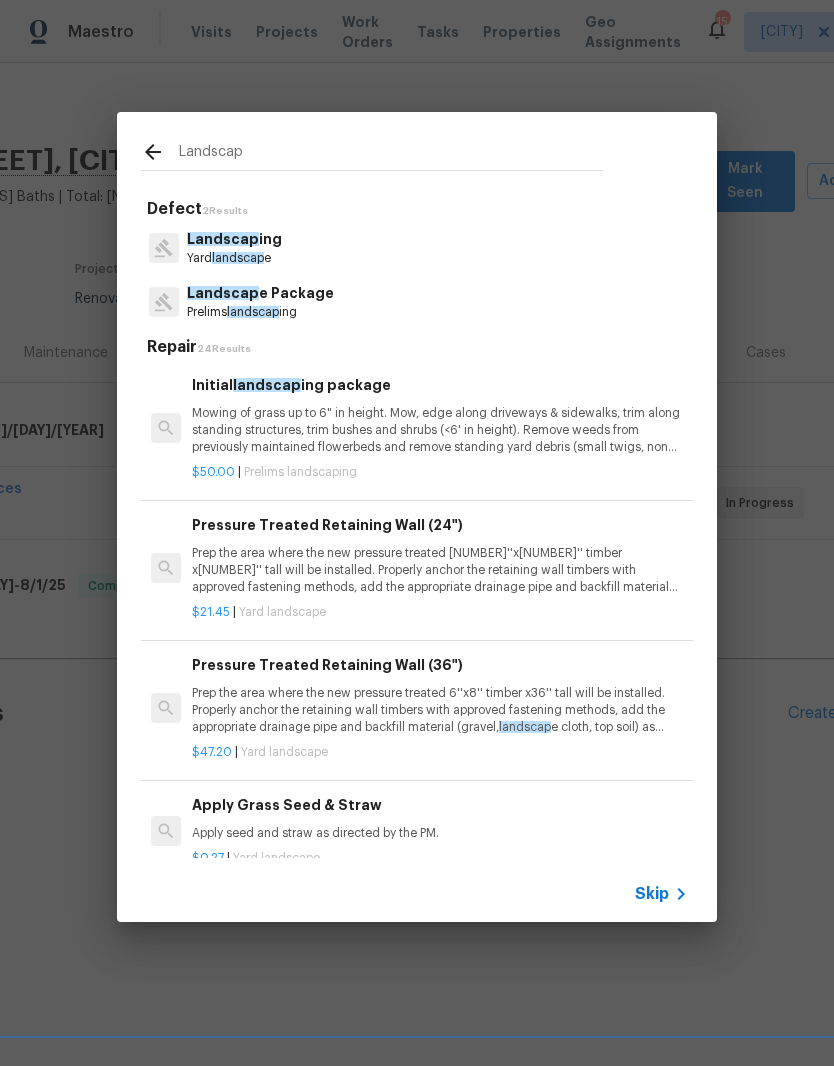 click on "Initial  landscap ing package" at bounding box center (440, 385) 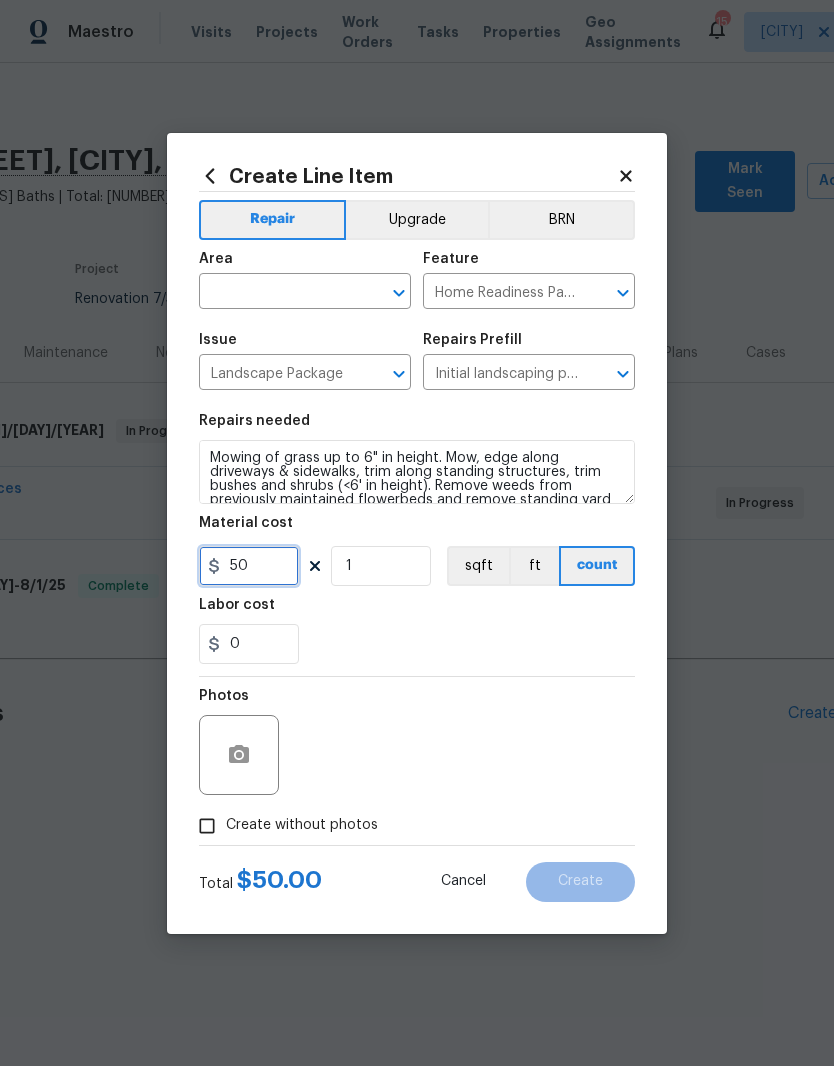 click on "50" at bounding box center (249, 566) 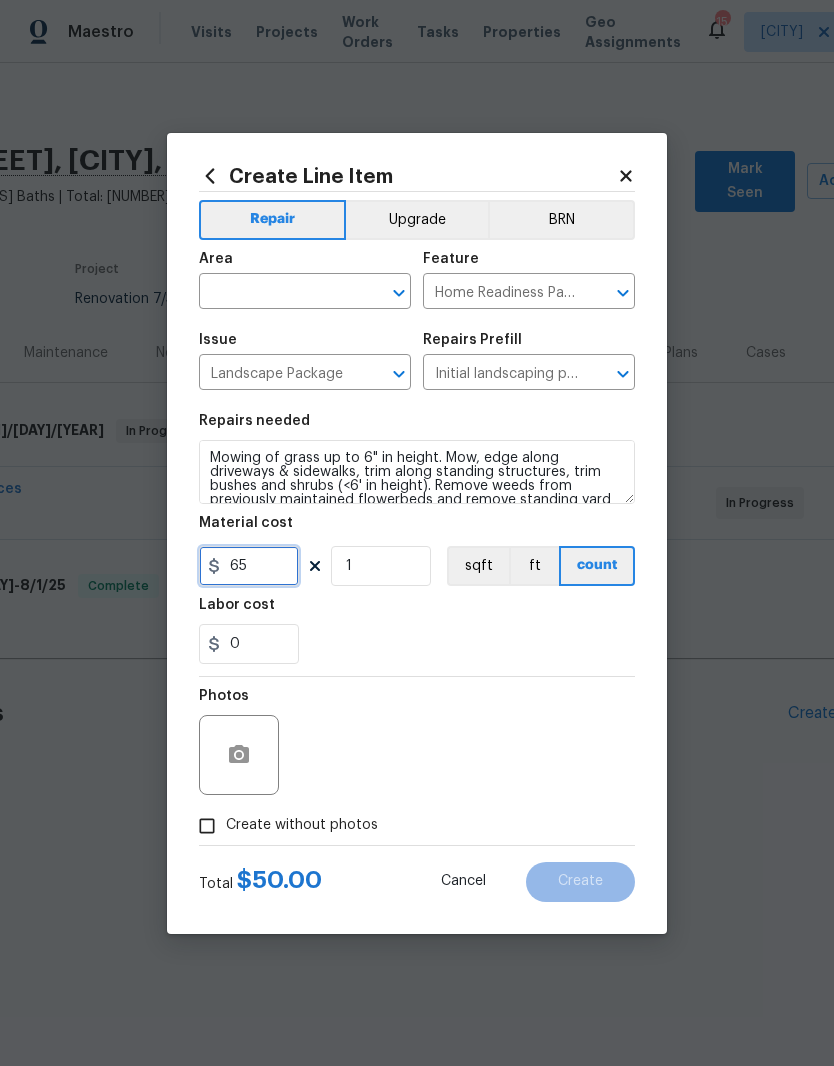 click at bounding box center [373, 293] 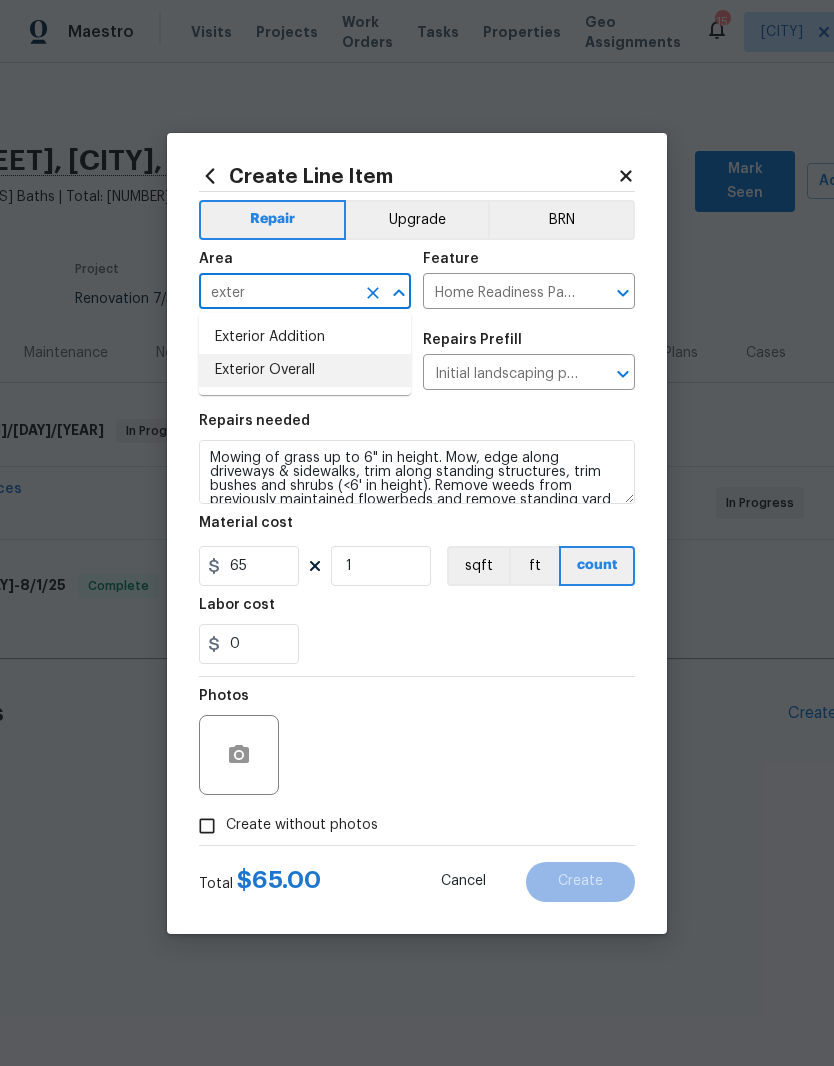 click on "Exterior Overall" at bounding box center (305, 370) 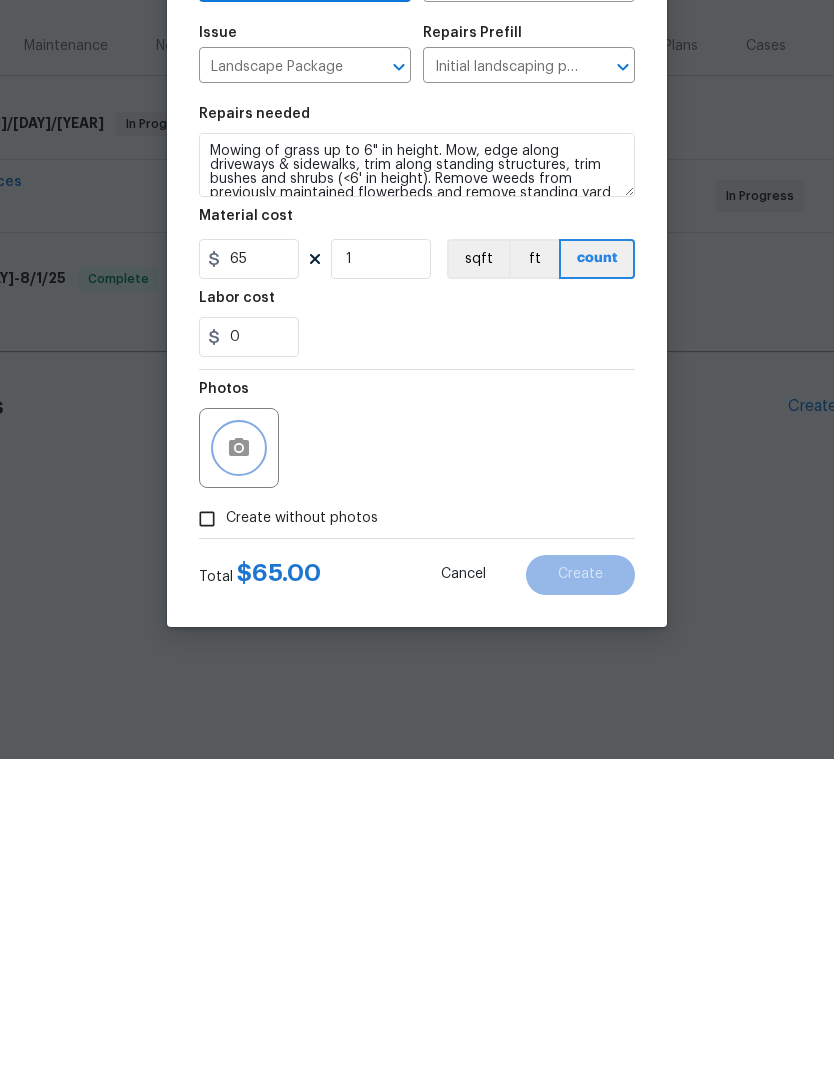click at bounding box center [239, 755] 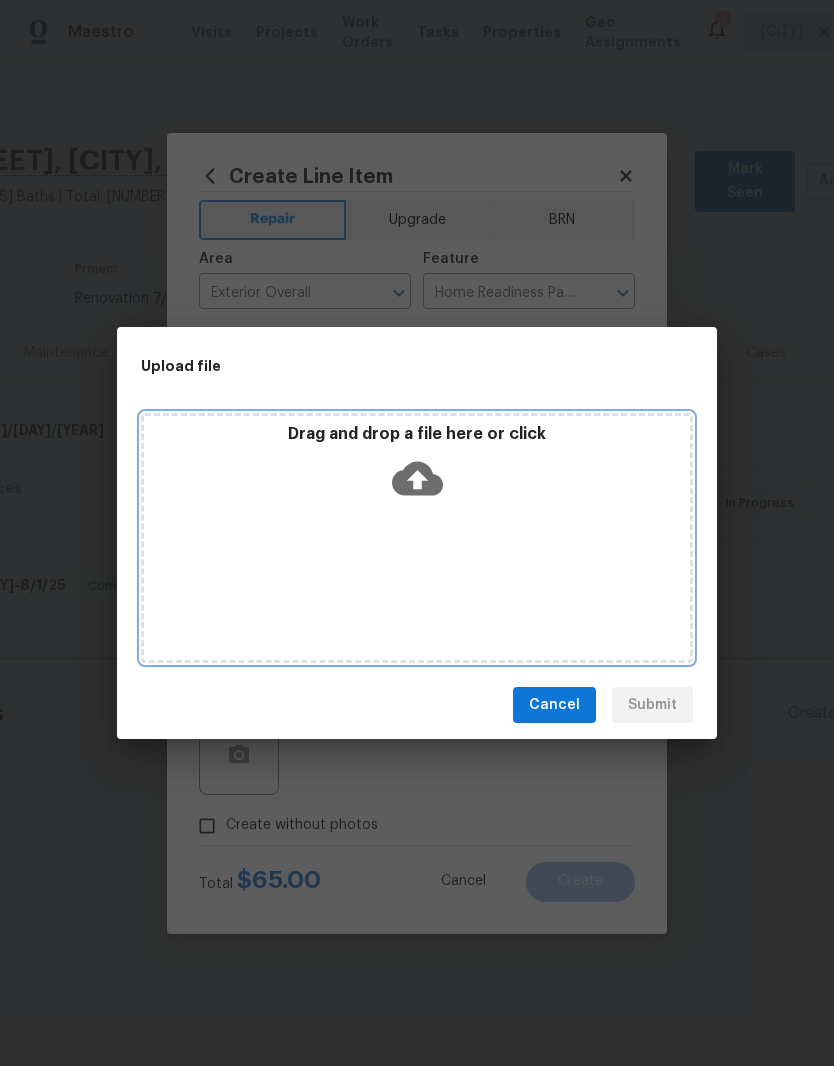 click on "Drag and drop a file here or click" at bounding box center (417, 467) 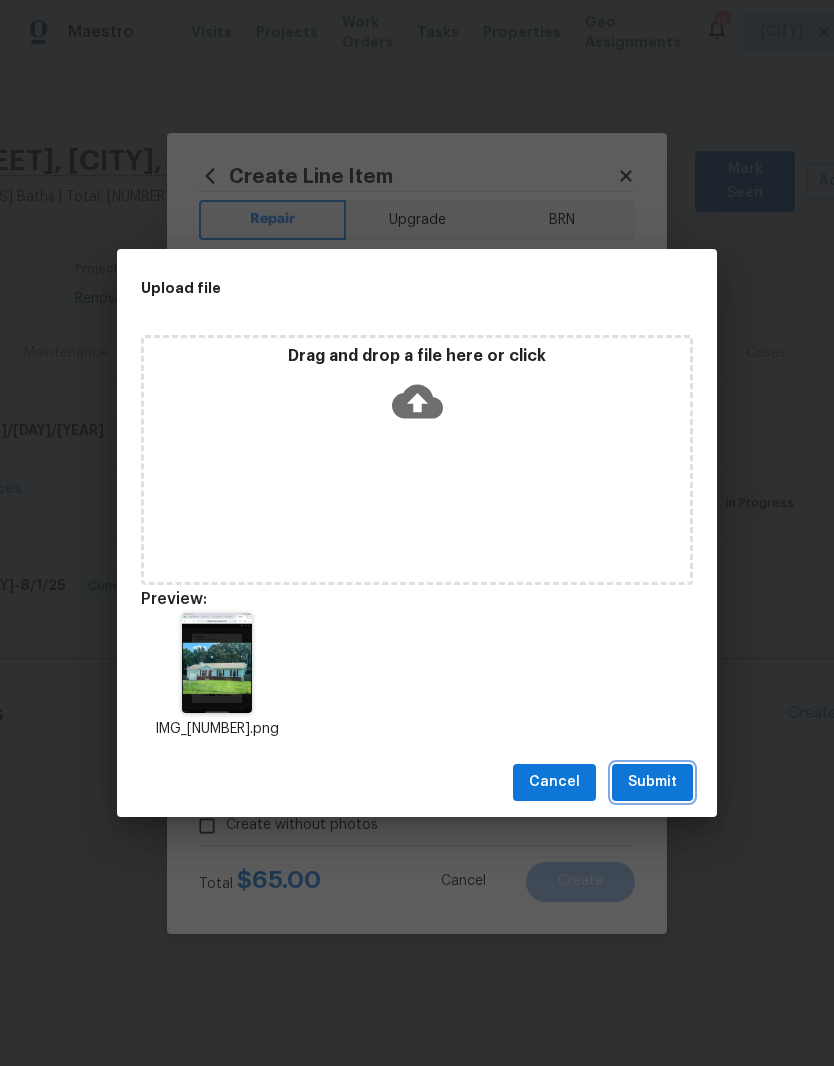 click on "Submit" at bounding box center [652, 782] 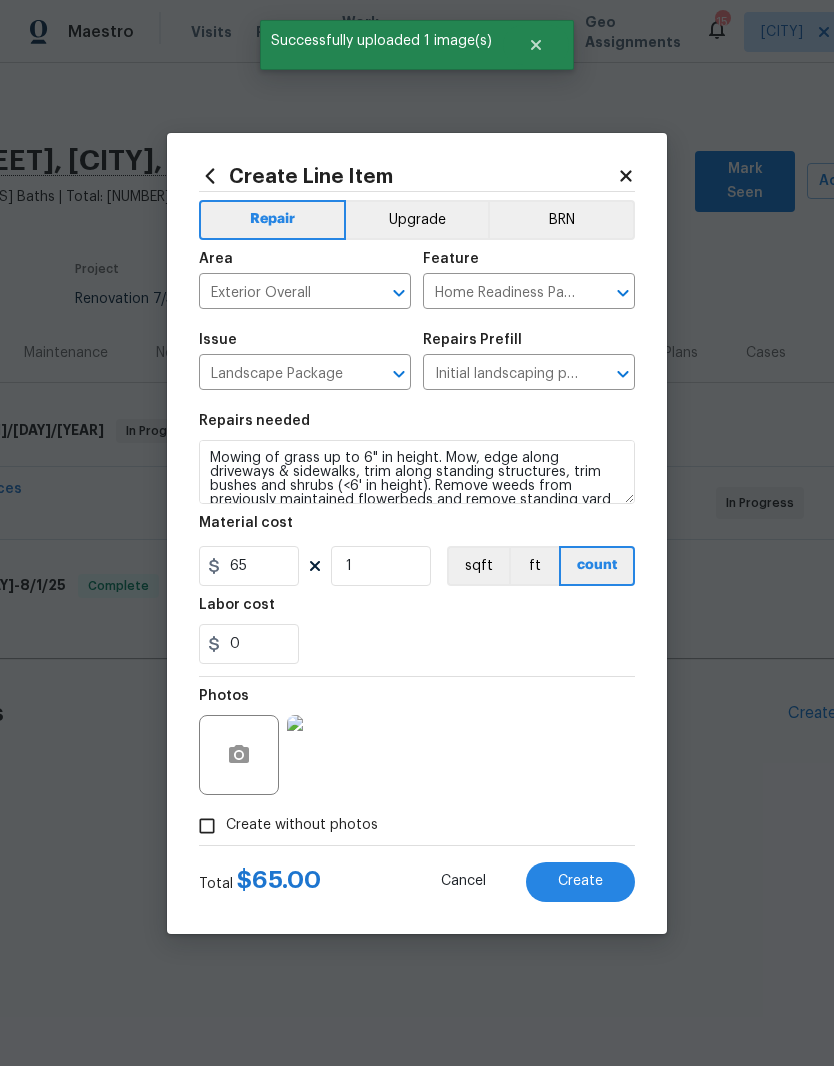 click on "Create" at bounding box center [580, 881] 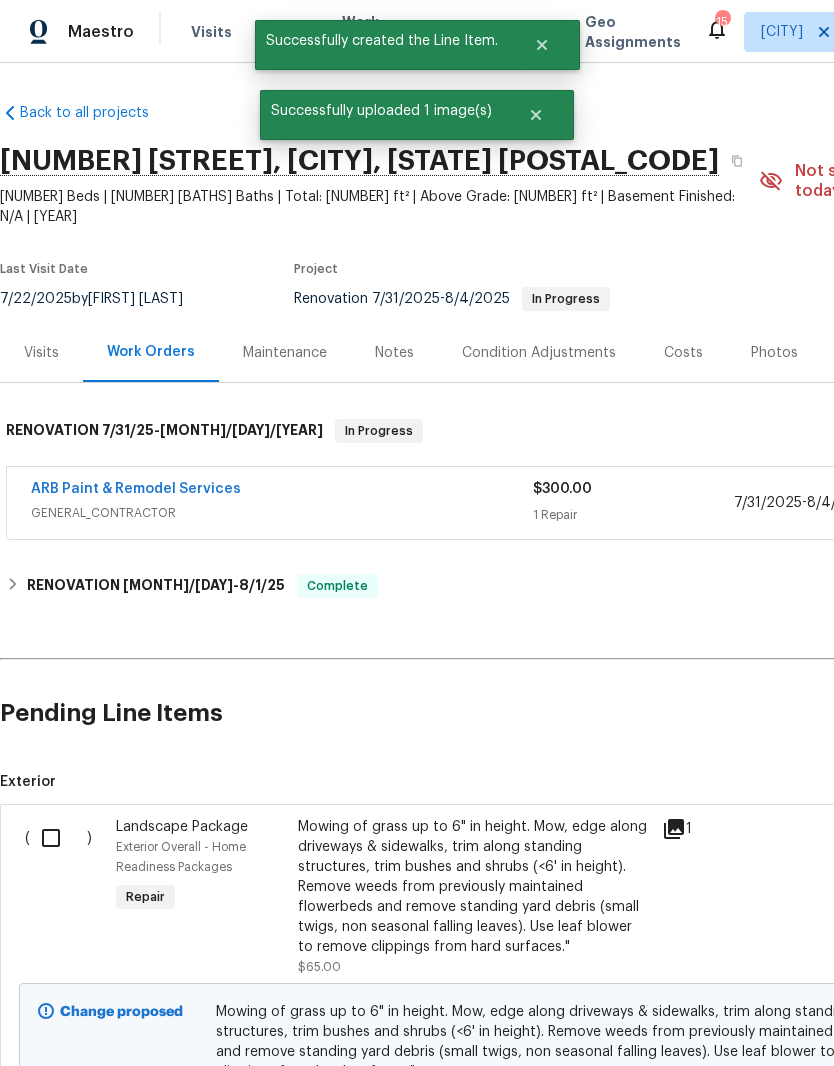 scroll, scrollTop: 0, scrollLeft: 0, axis: both 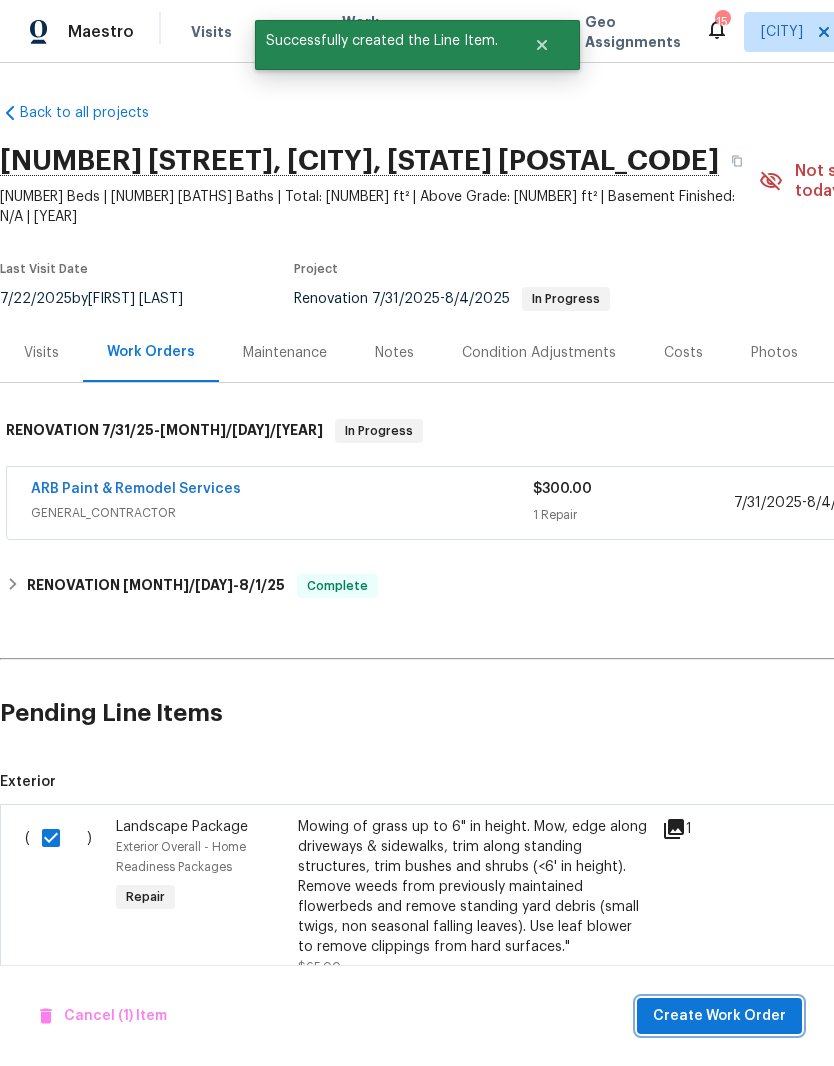 click on "Create Work Order" at bounding box center (719, 1016) 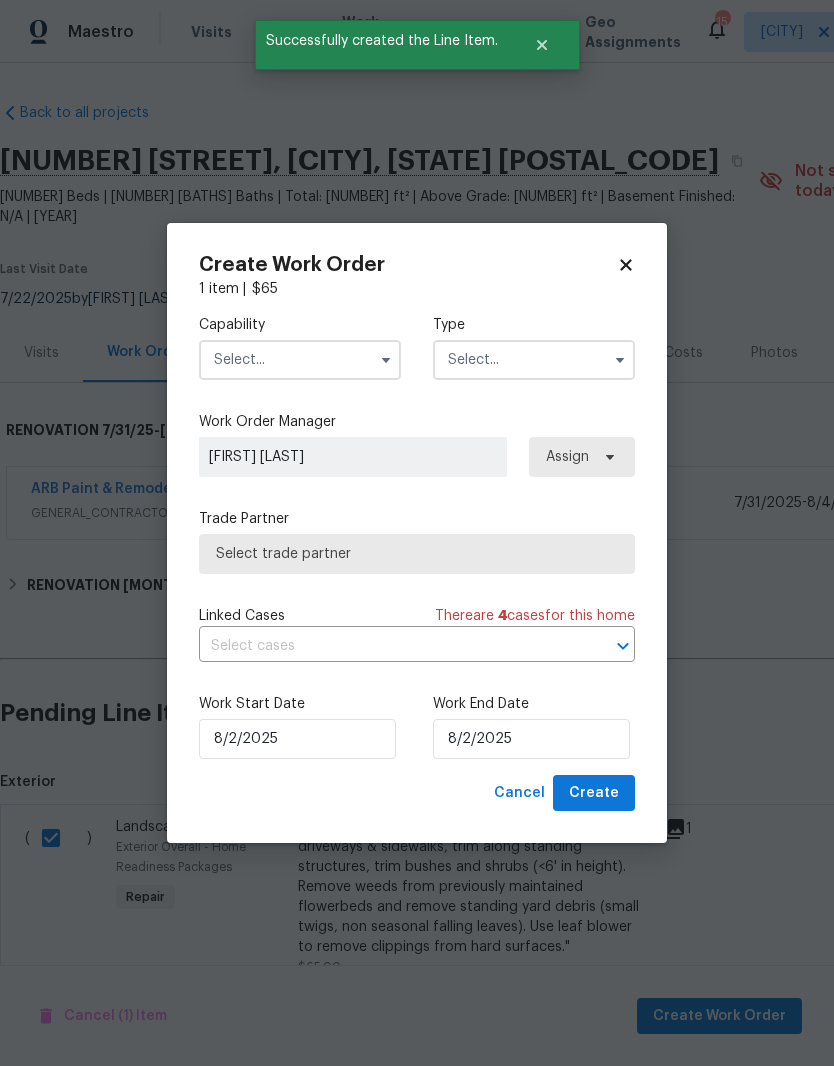 click at bounding box center [300, 360] 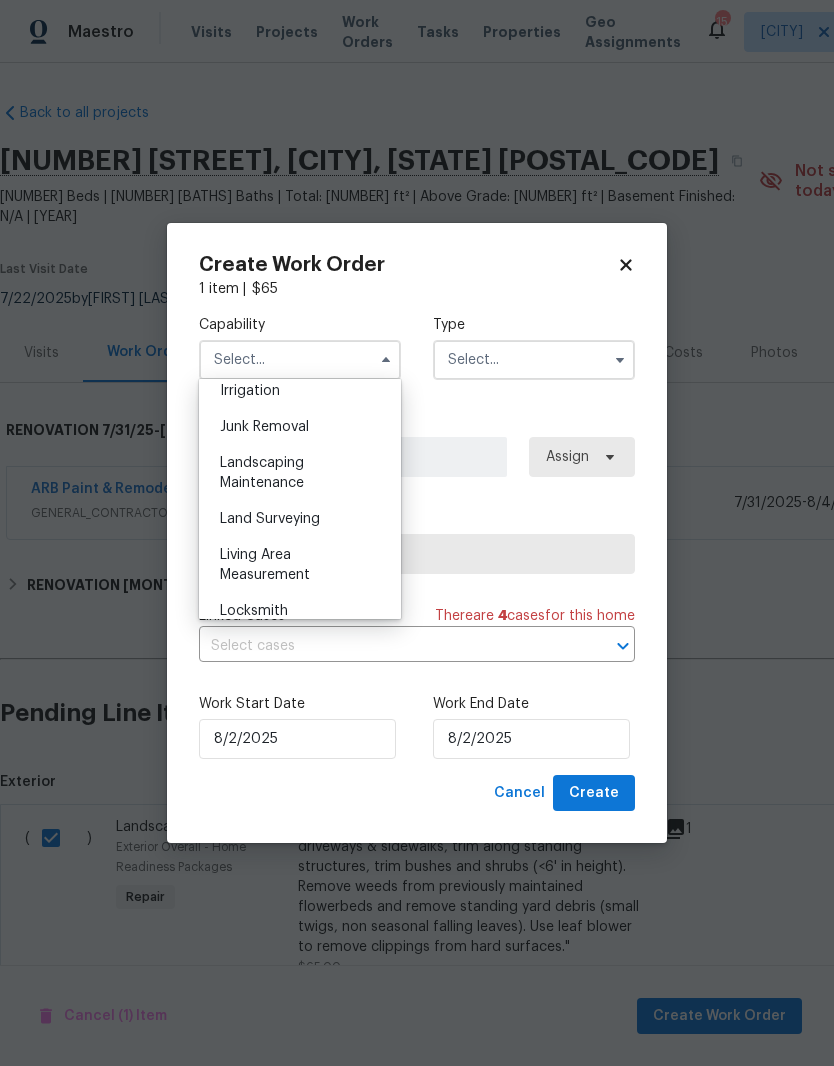 scroll, scrollTop: 1240, scrollLeft: 0, axis: vertical 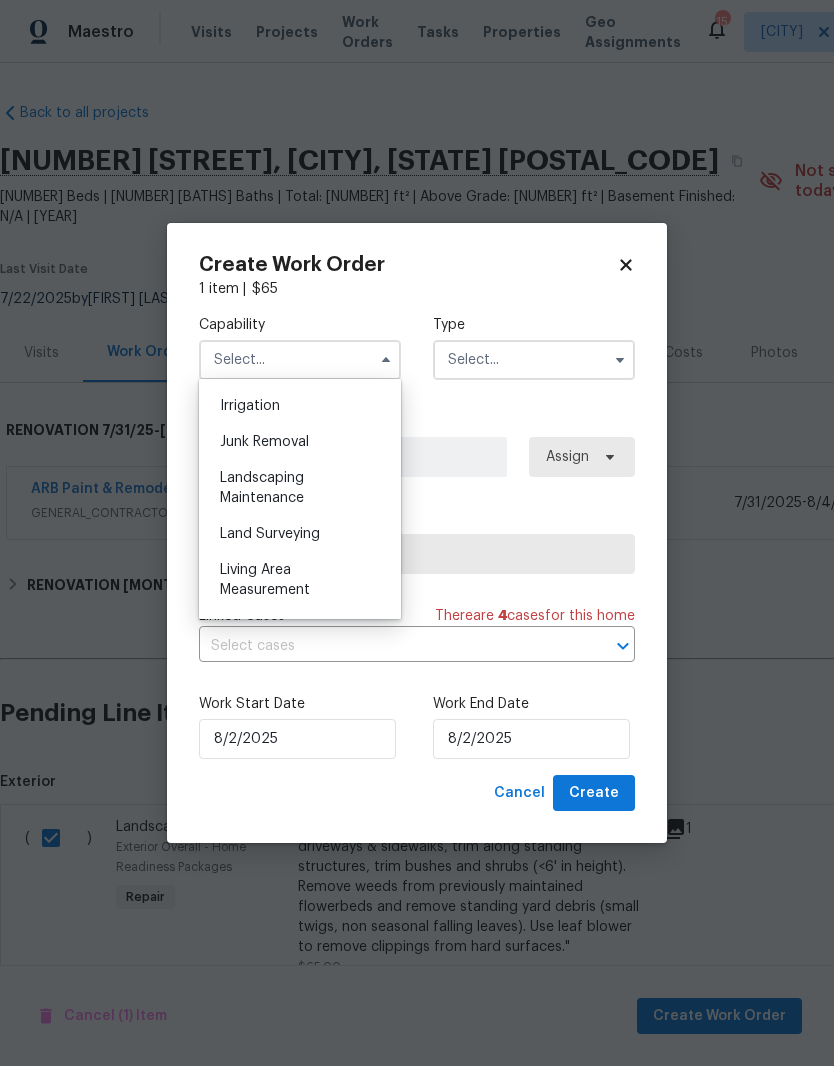 click on "Landscaping Maintenance" at bounding box center [300, 488] 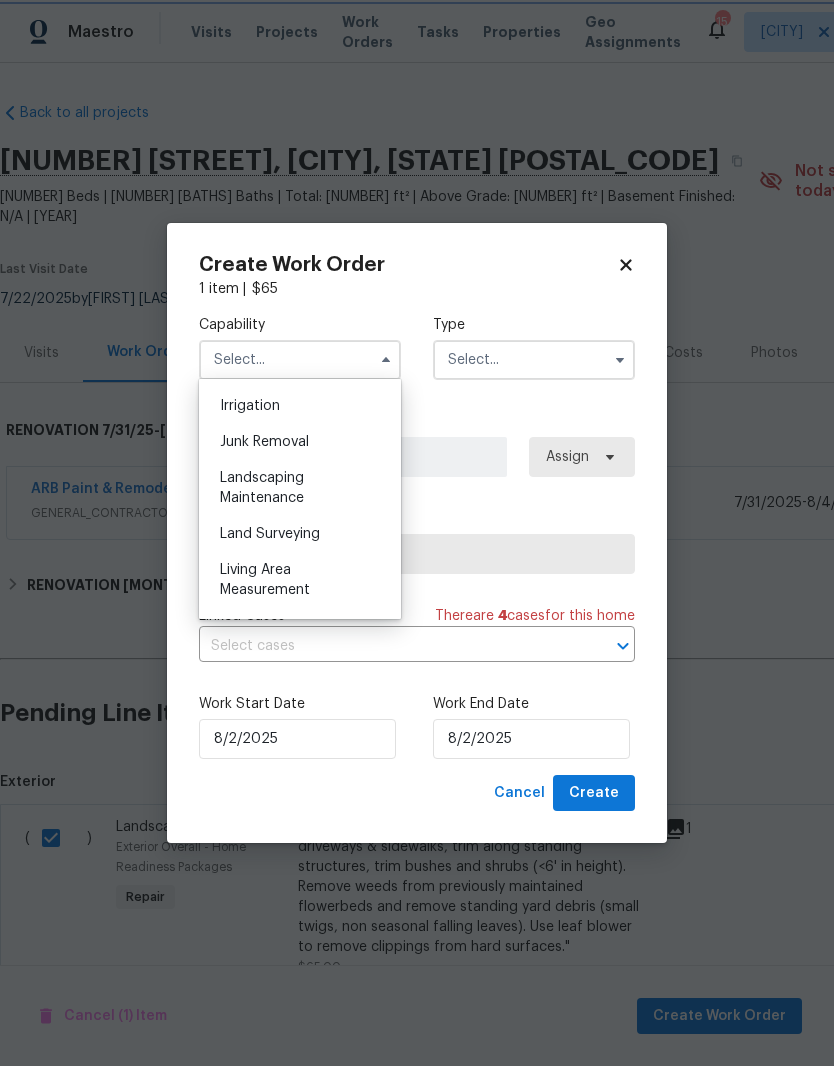 type on "Landscaping Maintenance" 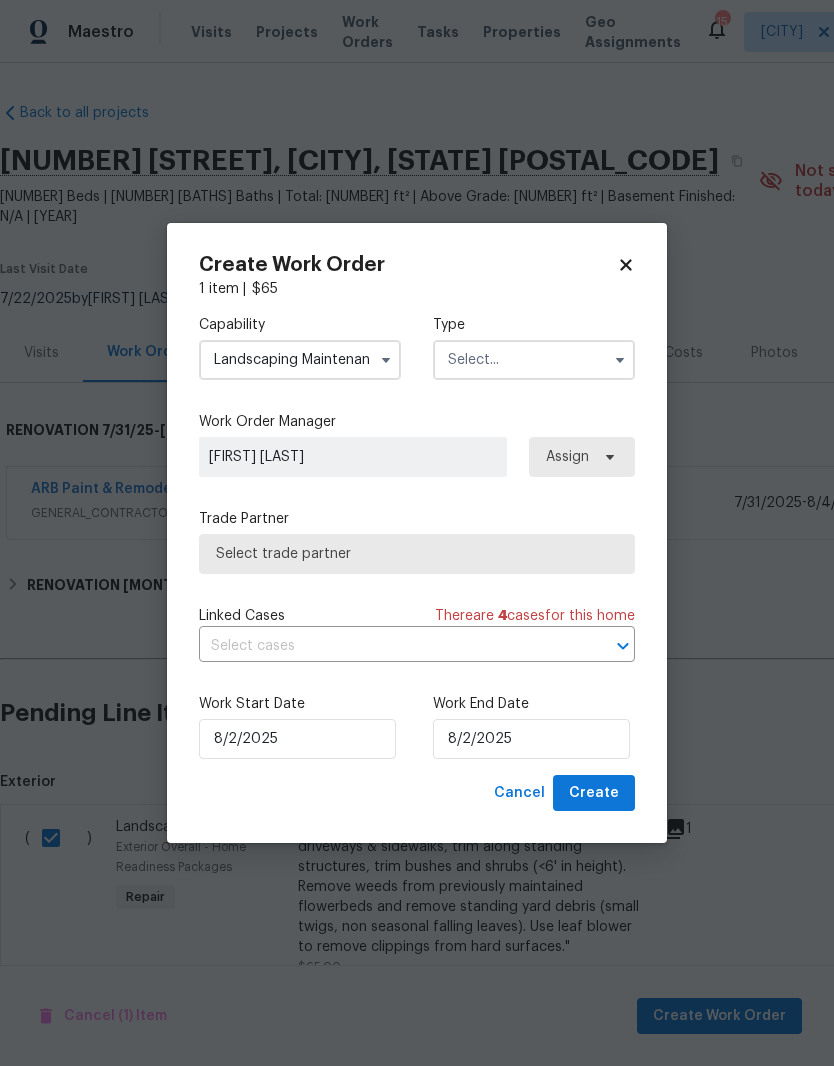 click at bounding box center [534, 360] 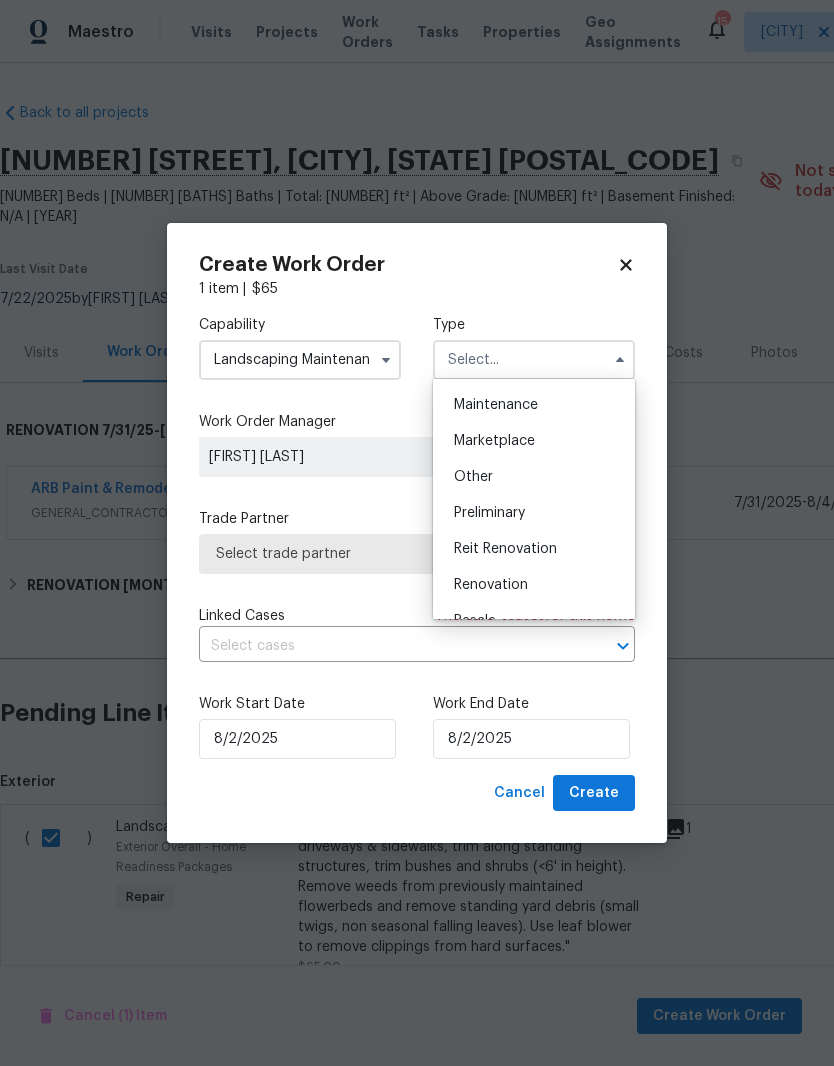 scroll, scrollTop: 335, scrollLeft: 0, axis: vertical 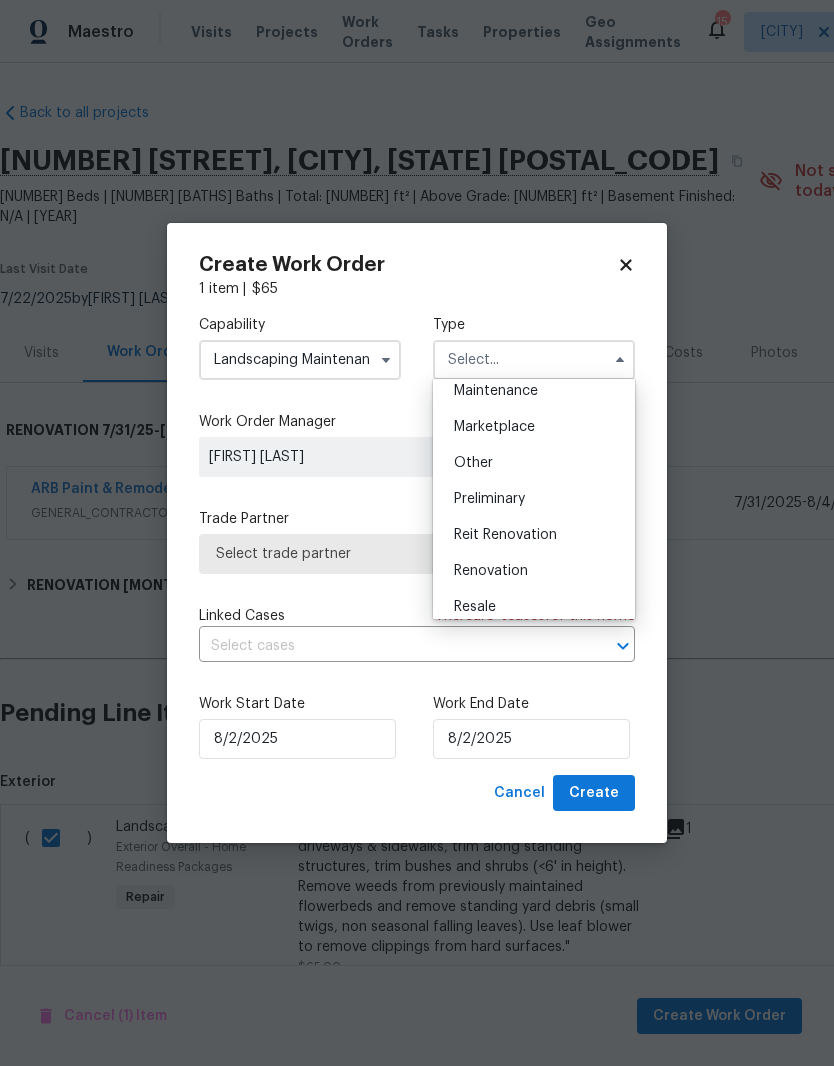 click on "Renovation" at bounding box center [491, 571] 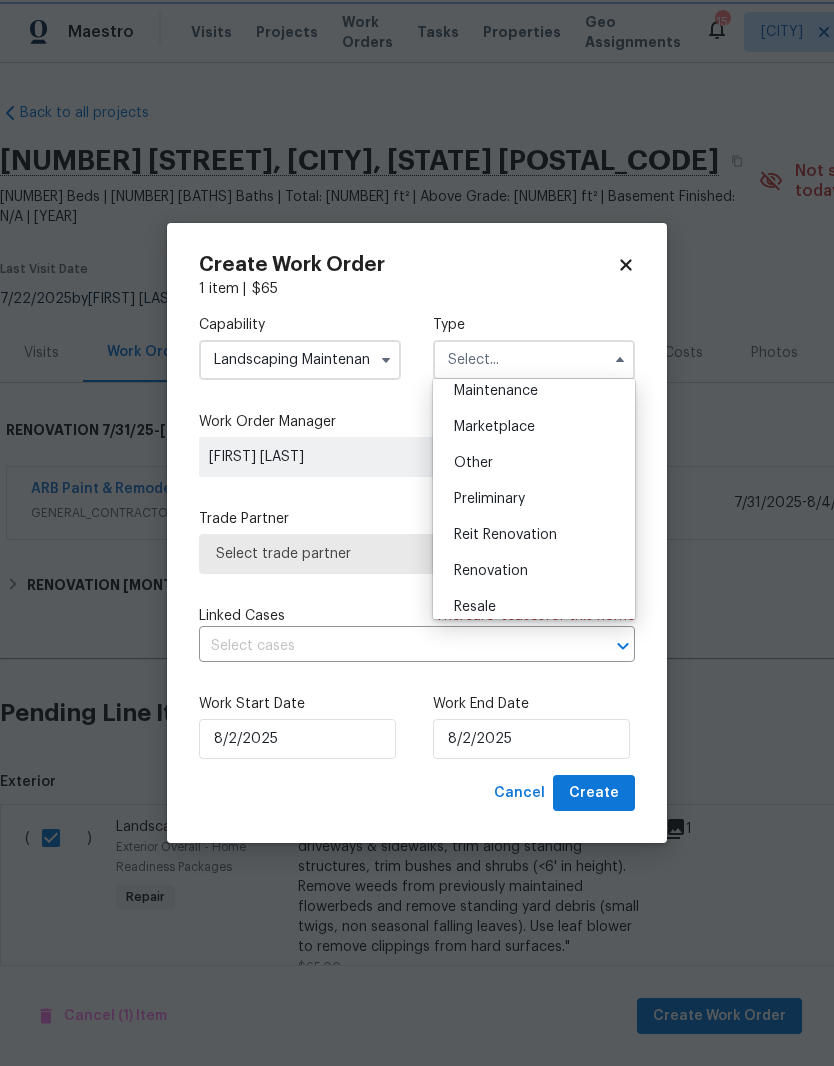 type on "Renovation" 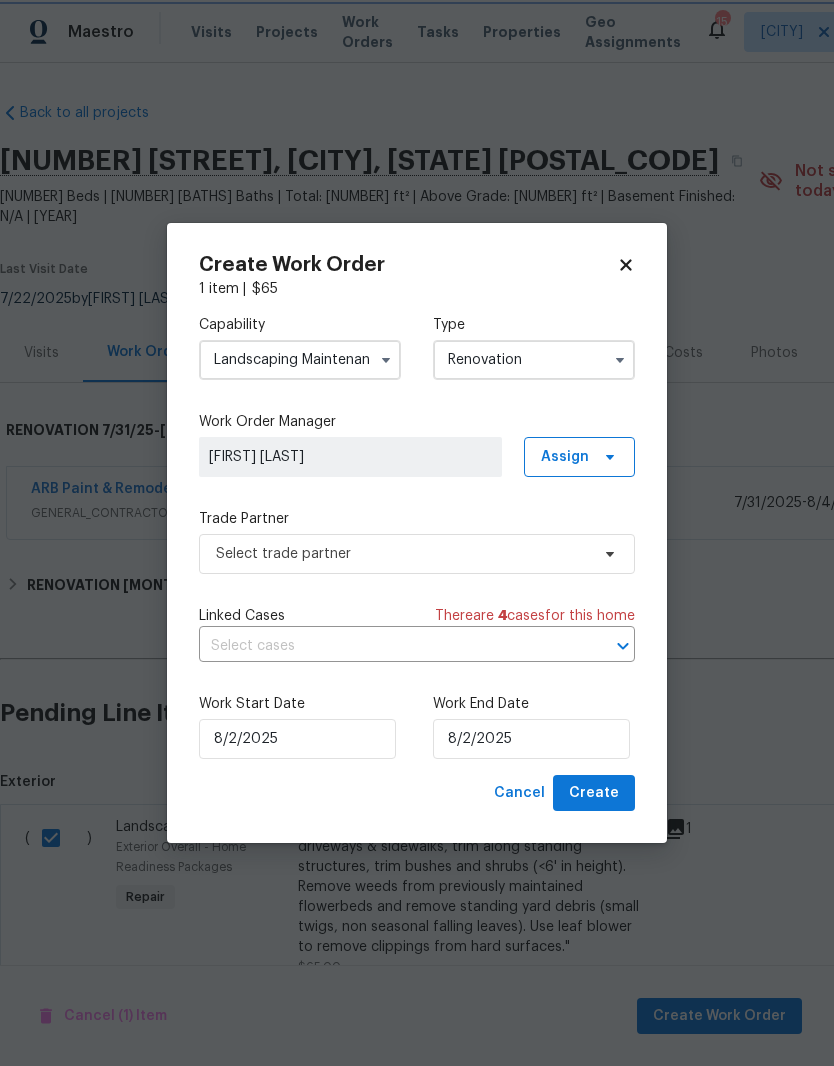 scroll, scrollTop: 0, scrollLeft: 0, axis: both 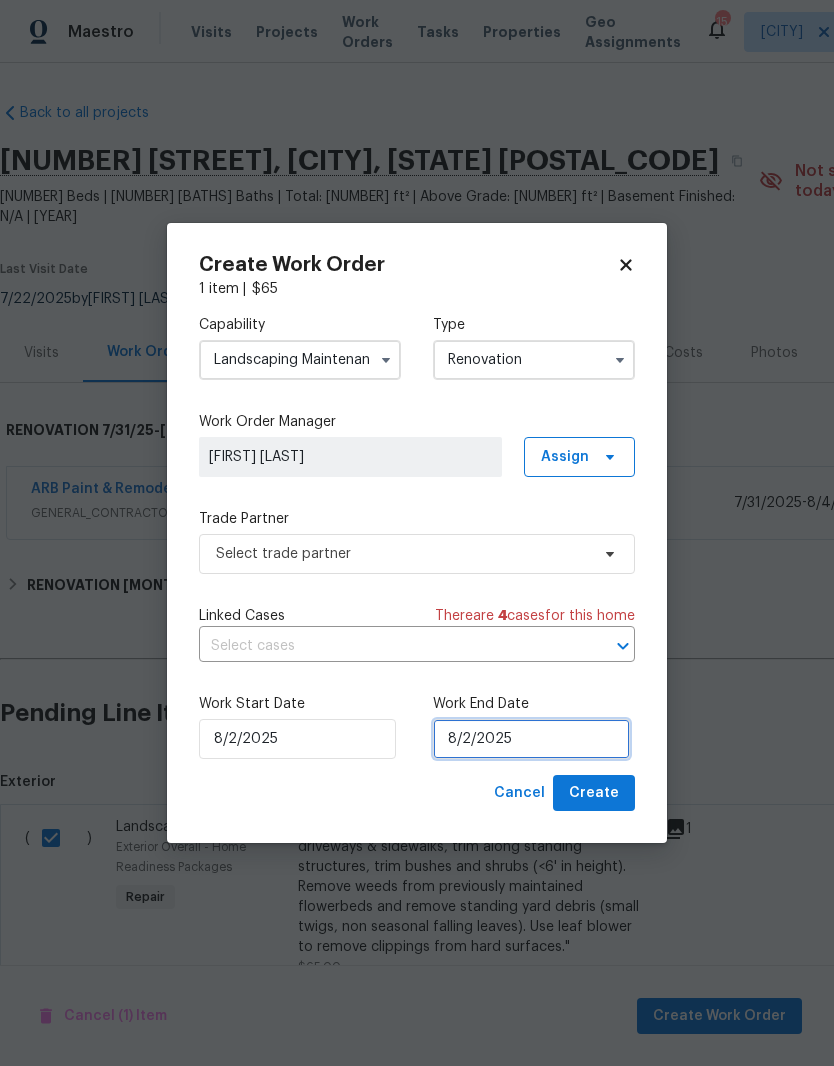 click on "8/2/2025" at bounding box center [531, 739] 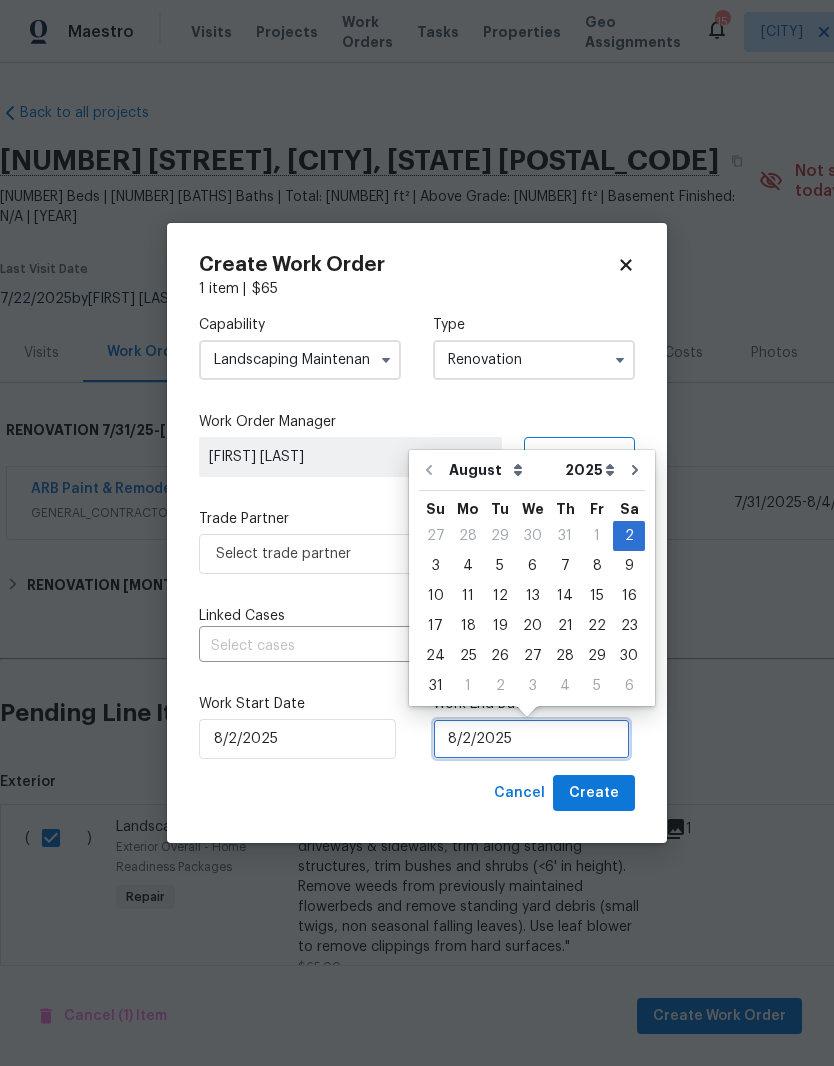 scroll, scrollTop: 15, scrollLeft: 0, axis: vertical 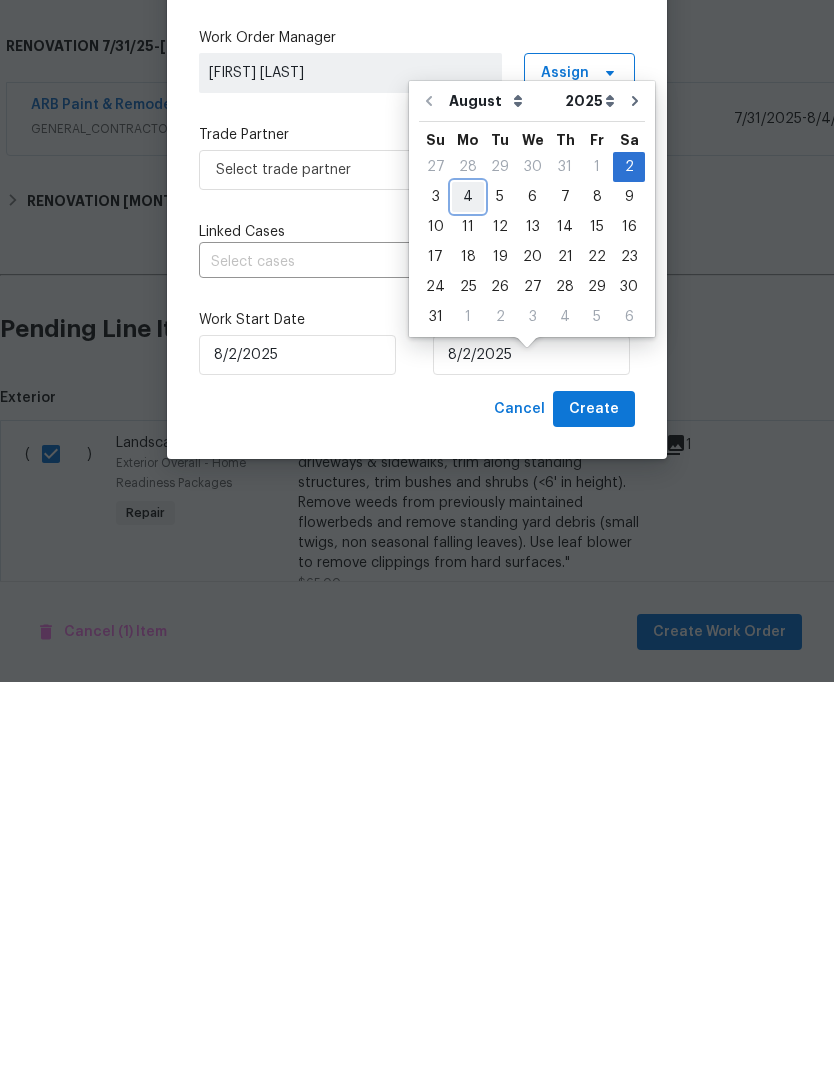 click on "4" at bounding box center [468, 581] 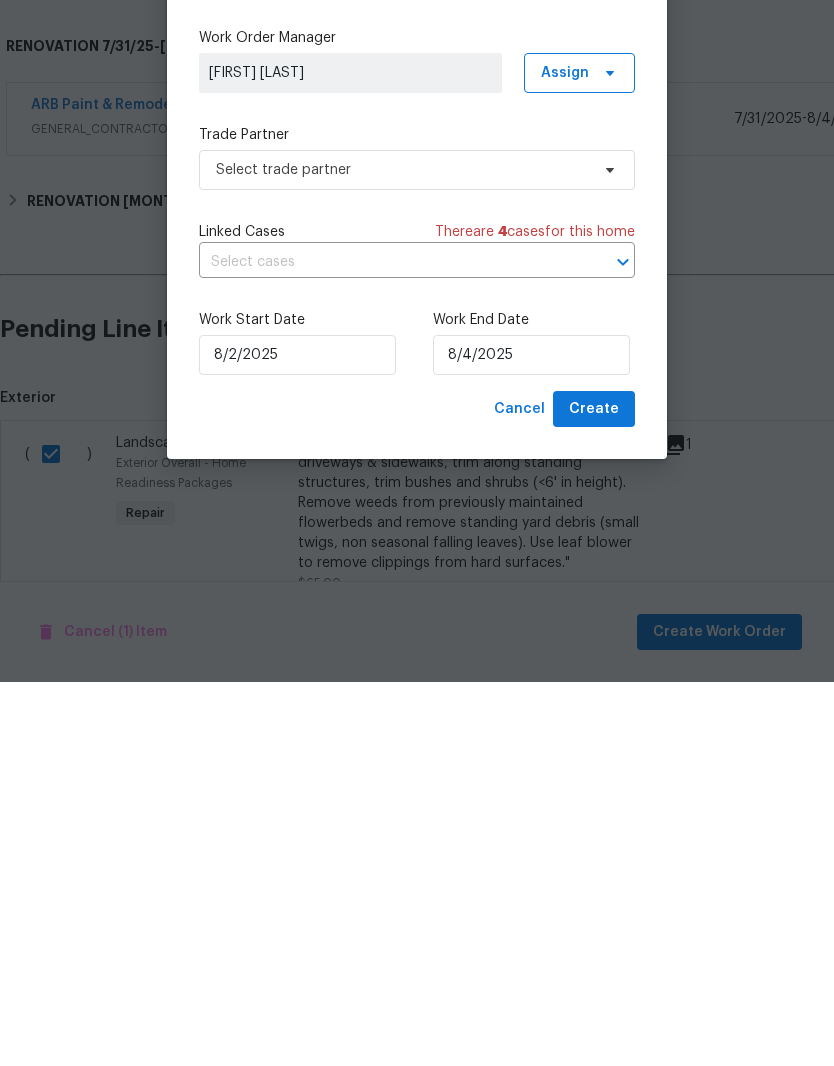 scroll, scrollTop: 82, scrollLeft: 0, axis: vertical 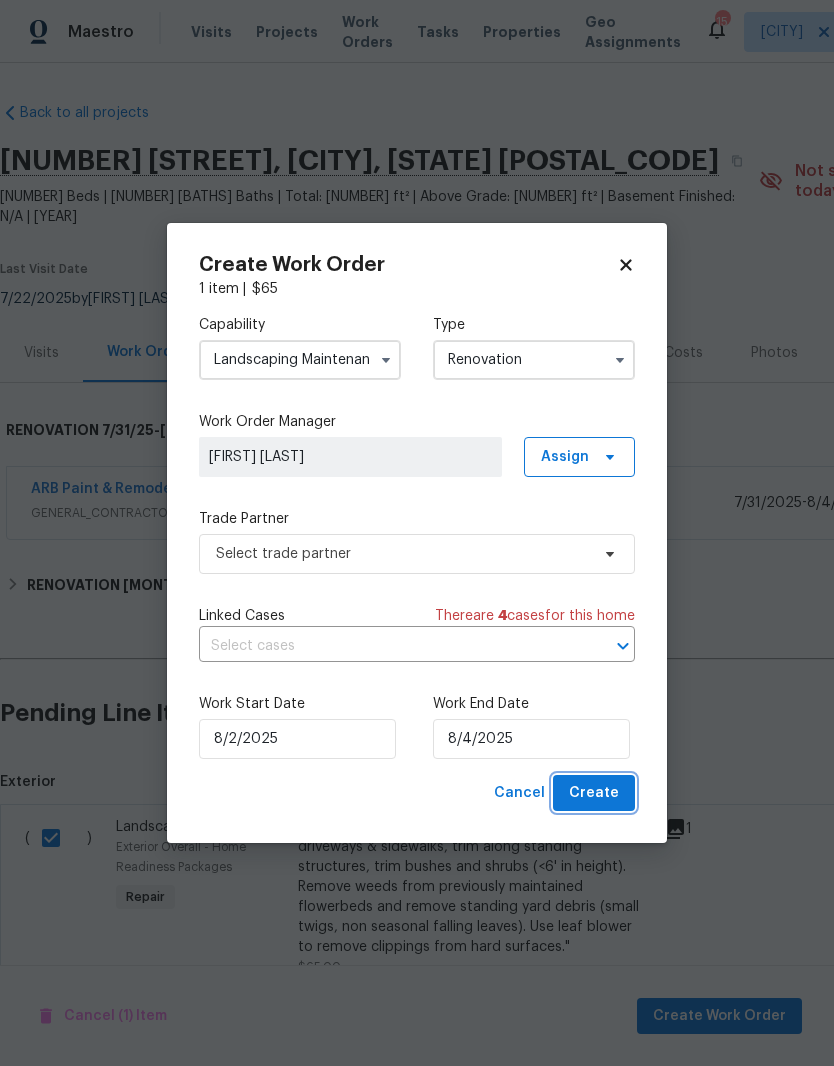 click on "Create" at bounding box center (594, 793) 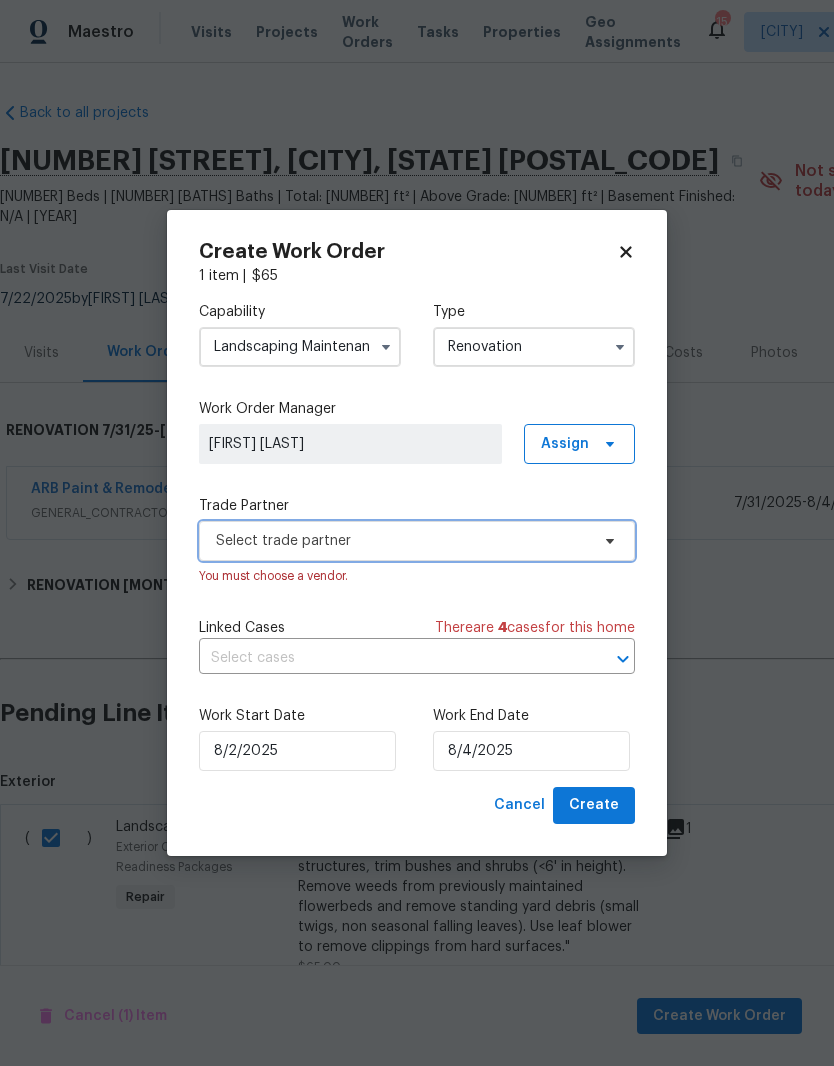 click 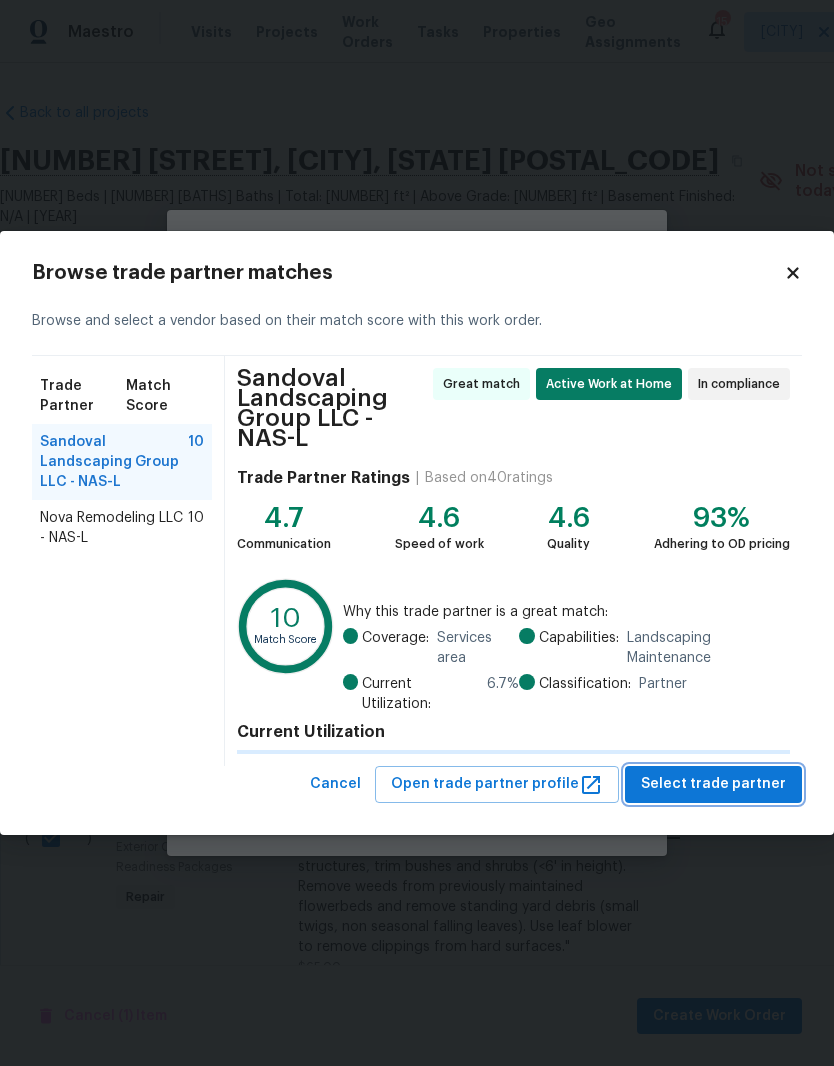 click on "Select trade partner" at bounding box center (713, 784) 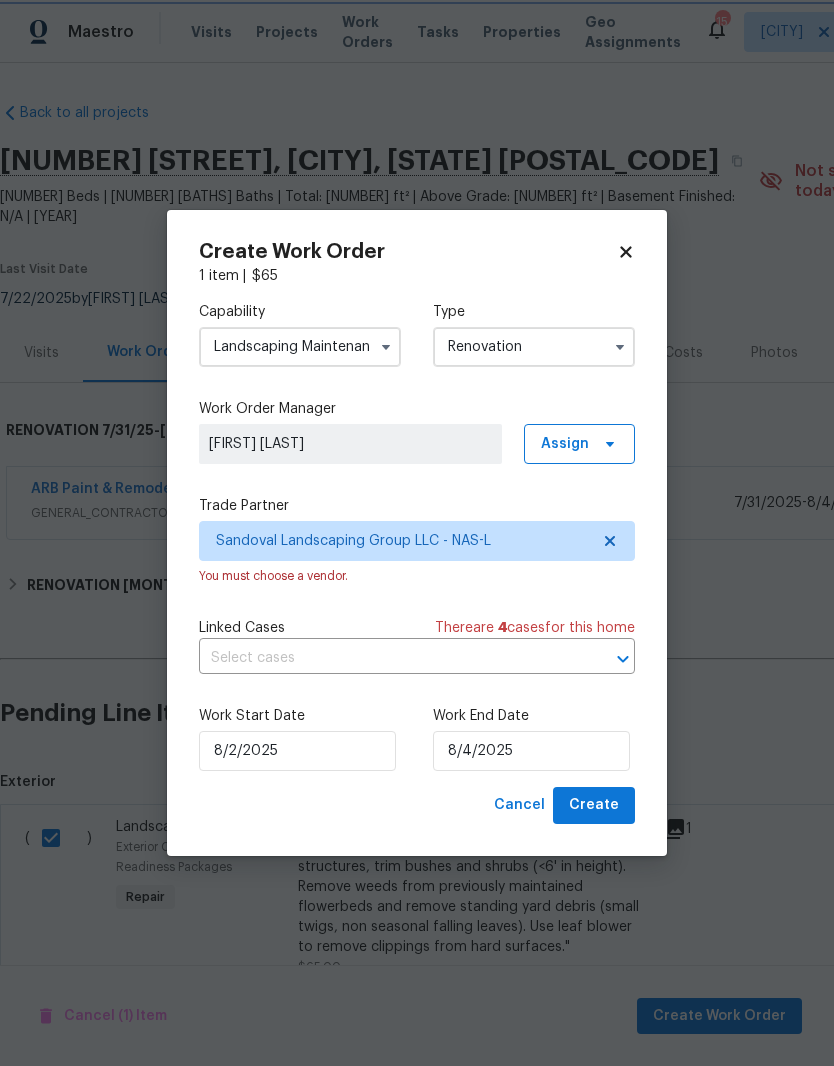 scroll, scrollTop: 2, scrollLeft: 2, axis: both 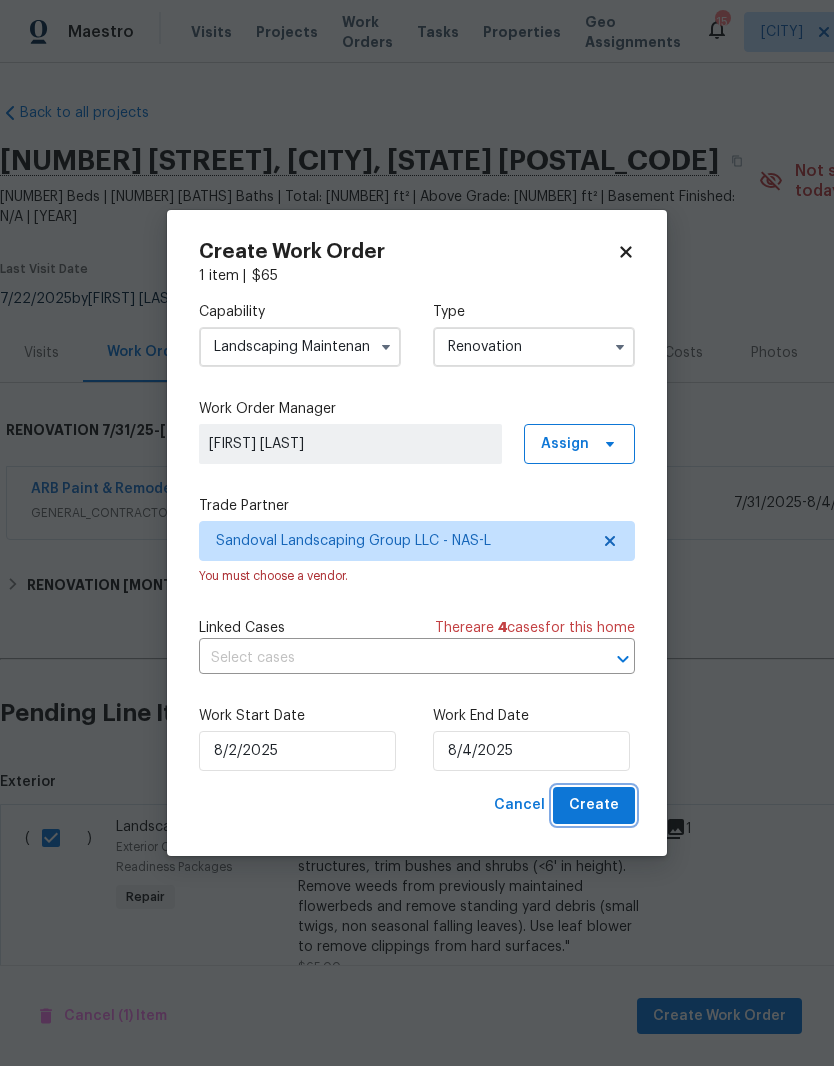 click on "Create" at bounding box center [594, 805] 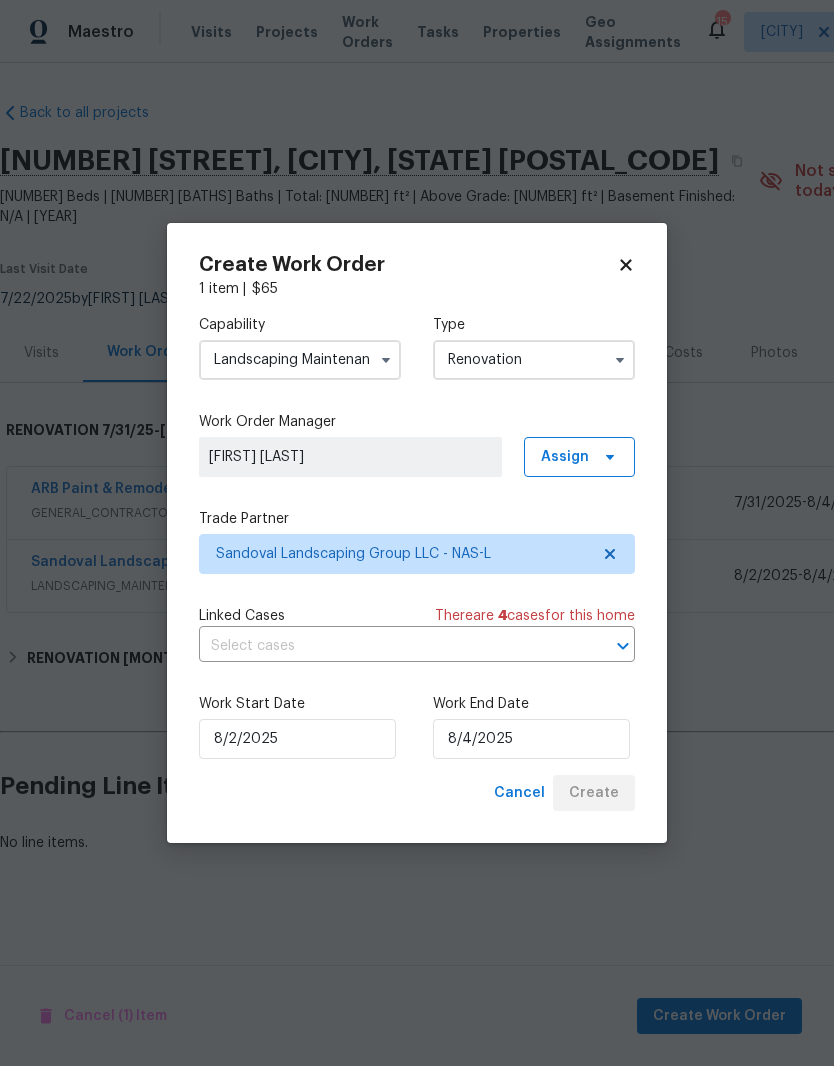 scroll, scrollTop: 0, scrollLeft: 0, axis: both 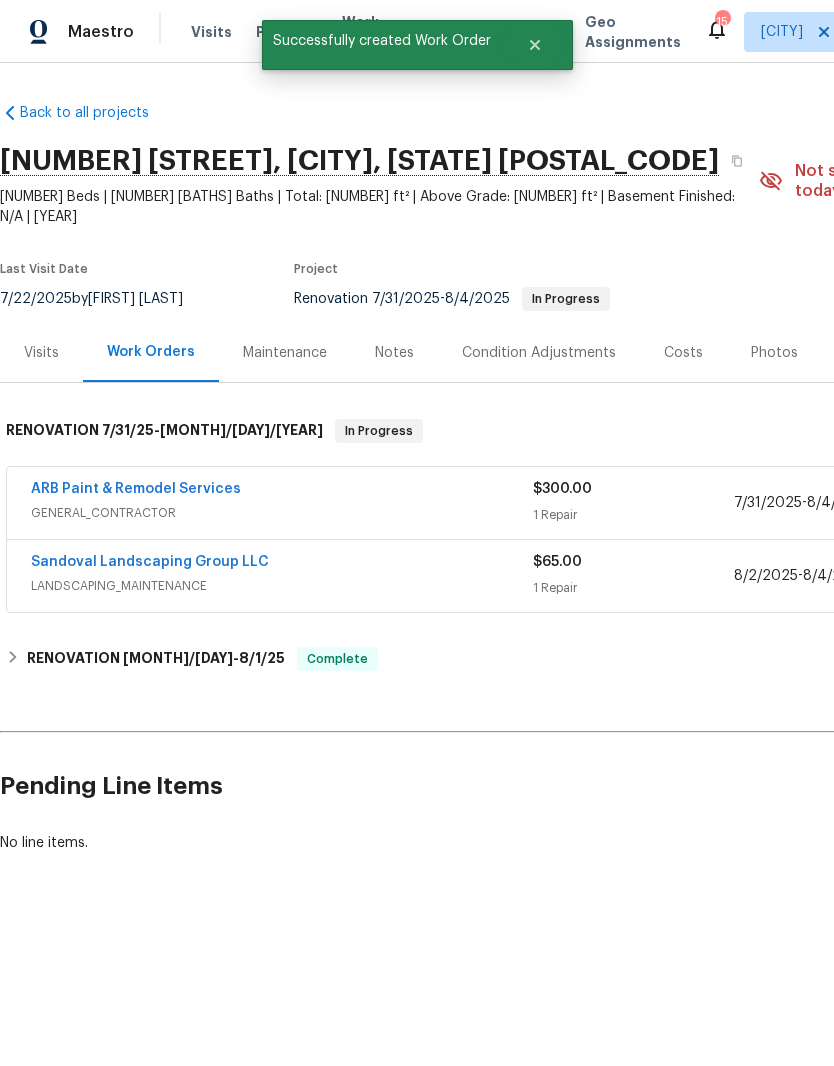 click on "Sandoval Landscaping Group LLC" at bounding box center (150, 562) 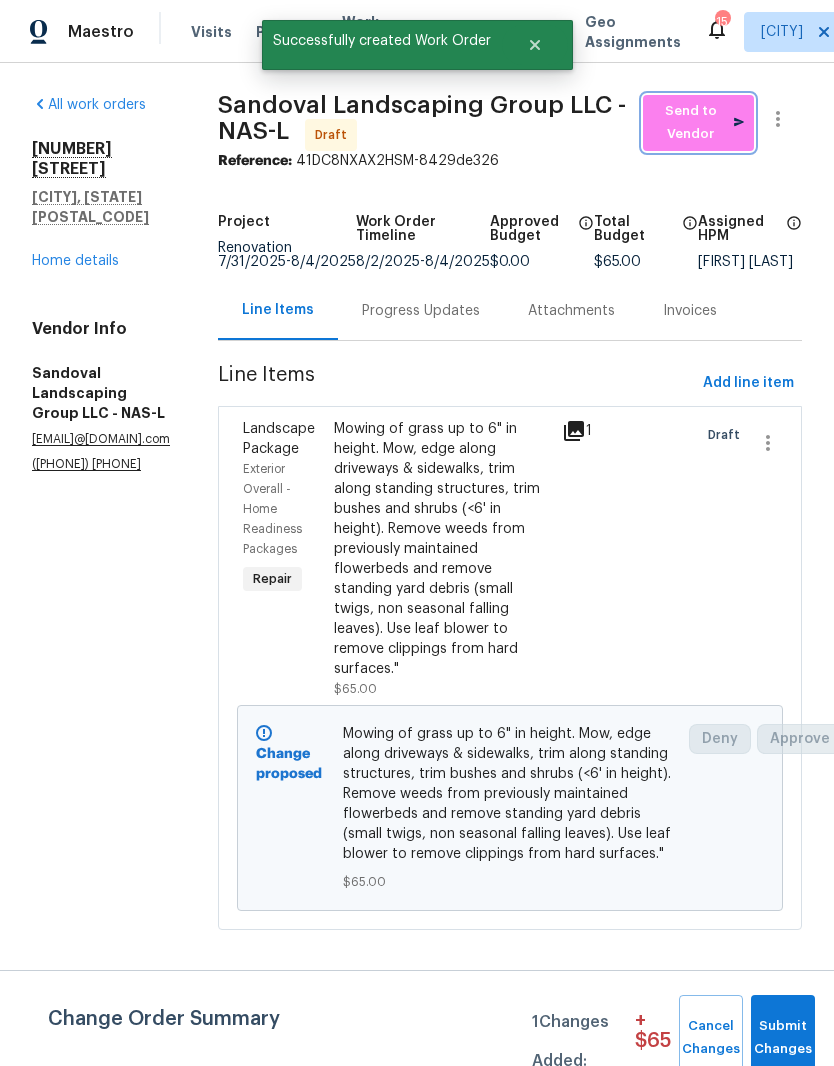 click on "Send to Vendor" at bounding box center (698, 123) 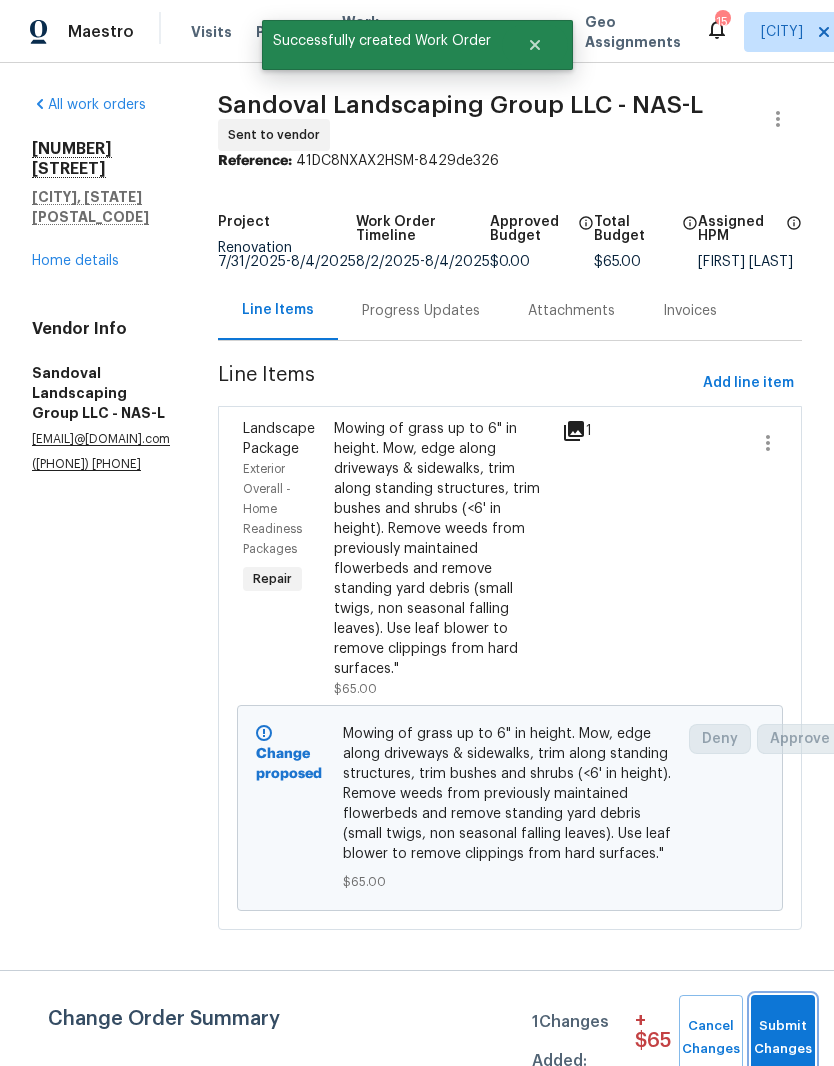 click on "Submit Changes" at bounding box center [783, 1038] 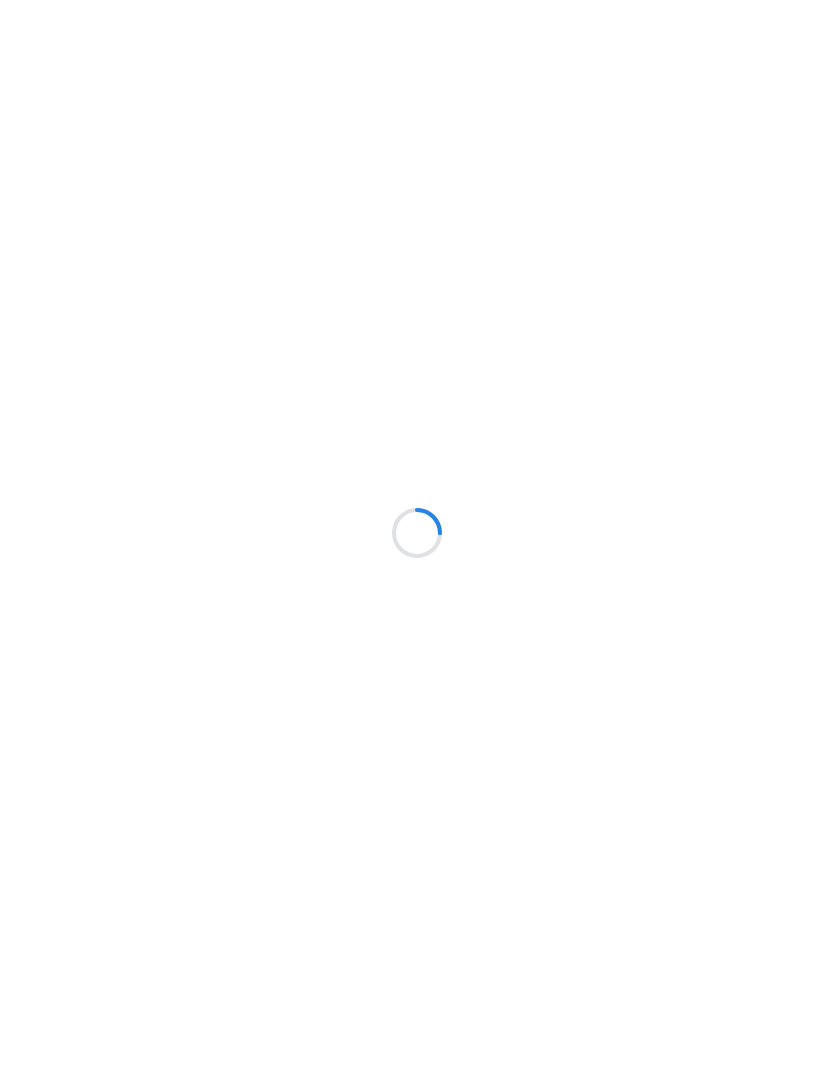 scroll, scrollTop: 0, scrollLeft: 0, axis: both 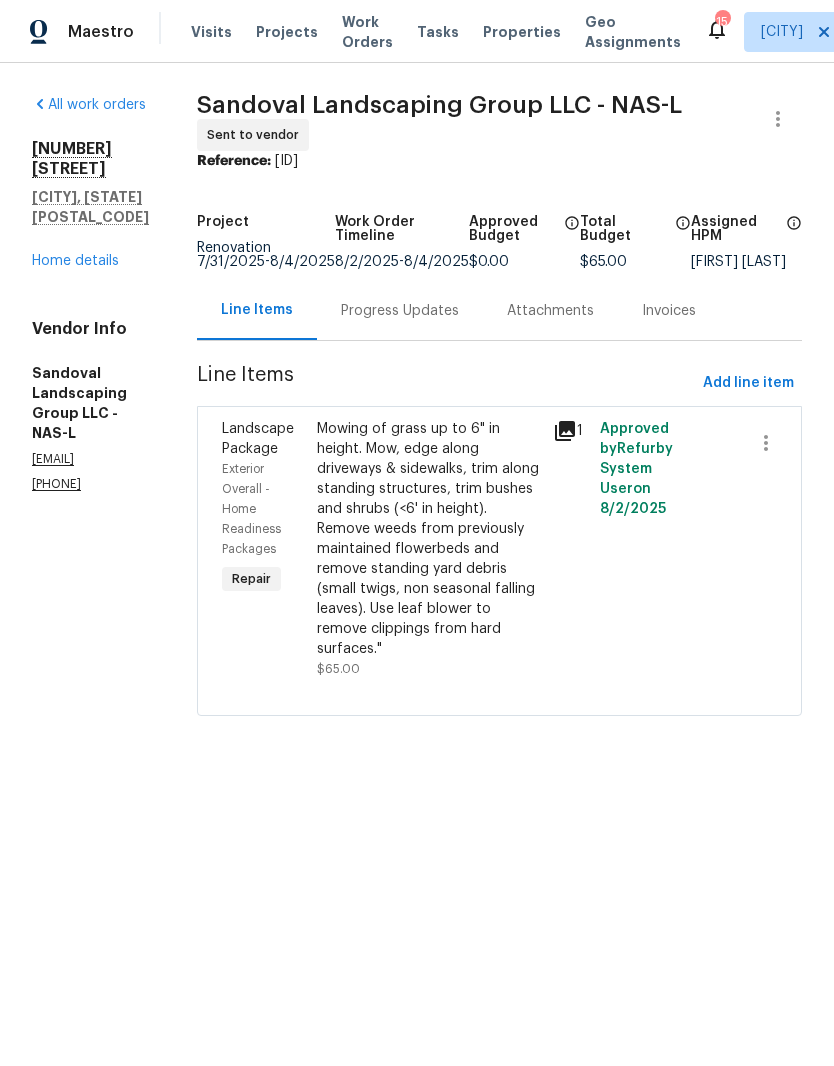 click on "Home details" at bounding box center [75, 261] 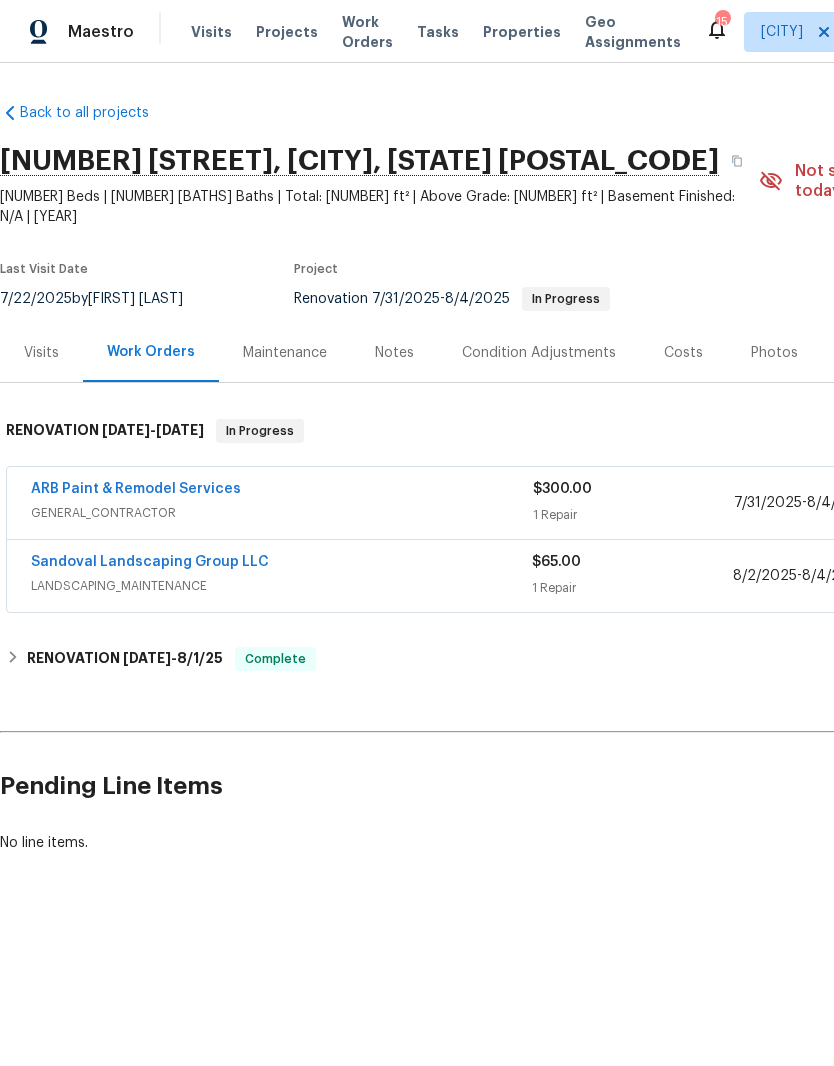 click on "Notes" at bounding box center [394, 353] 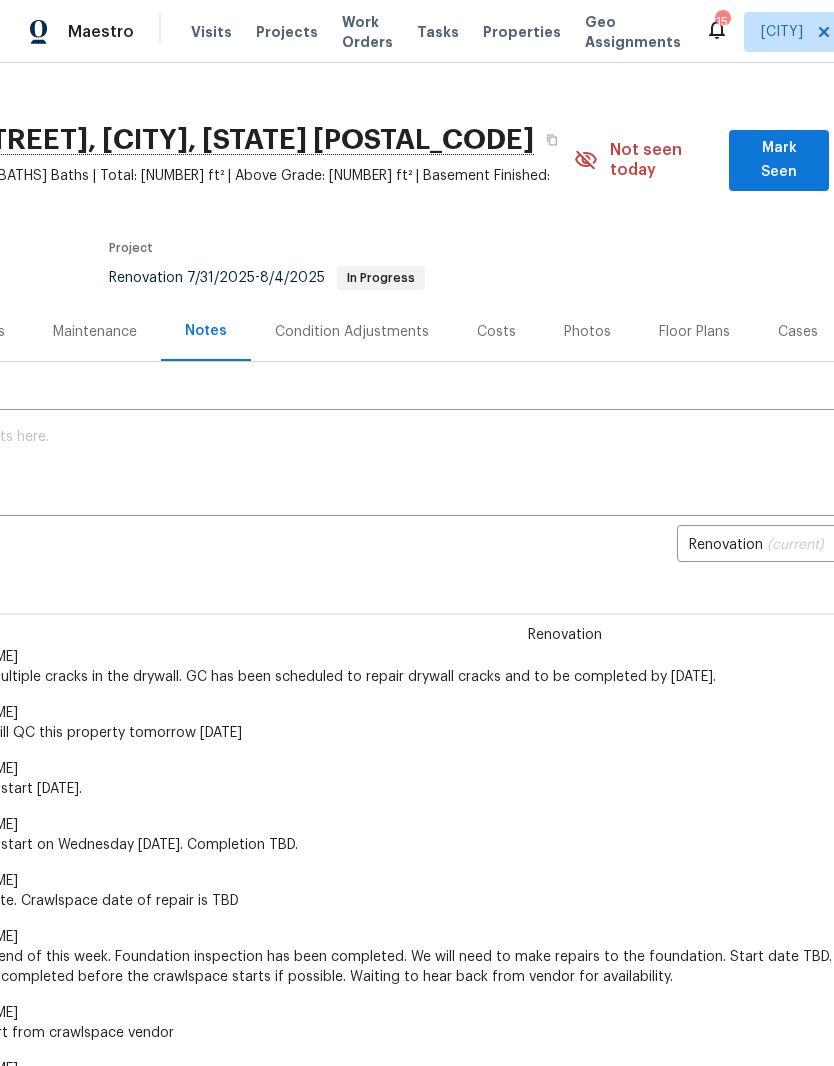 scroll, scrollTop: 24, scrollLeft: 212, axis: both 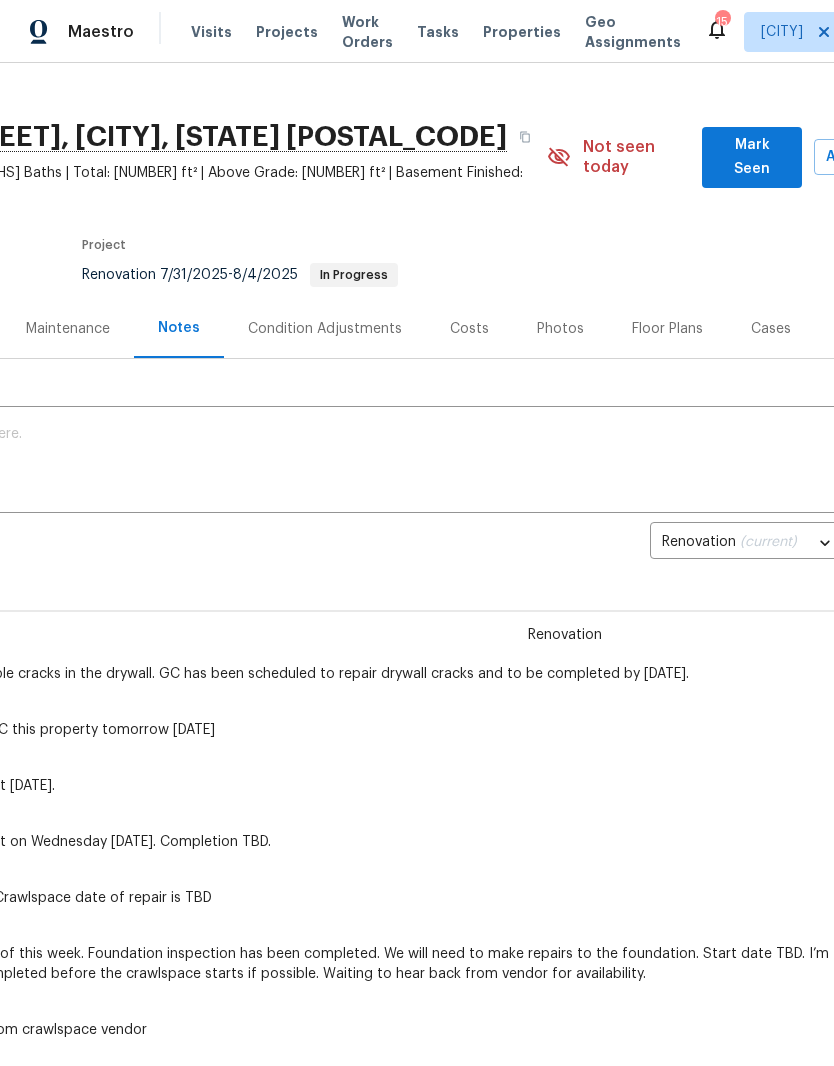 click on "Mark Seen" at bounding box center (752, 157) 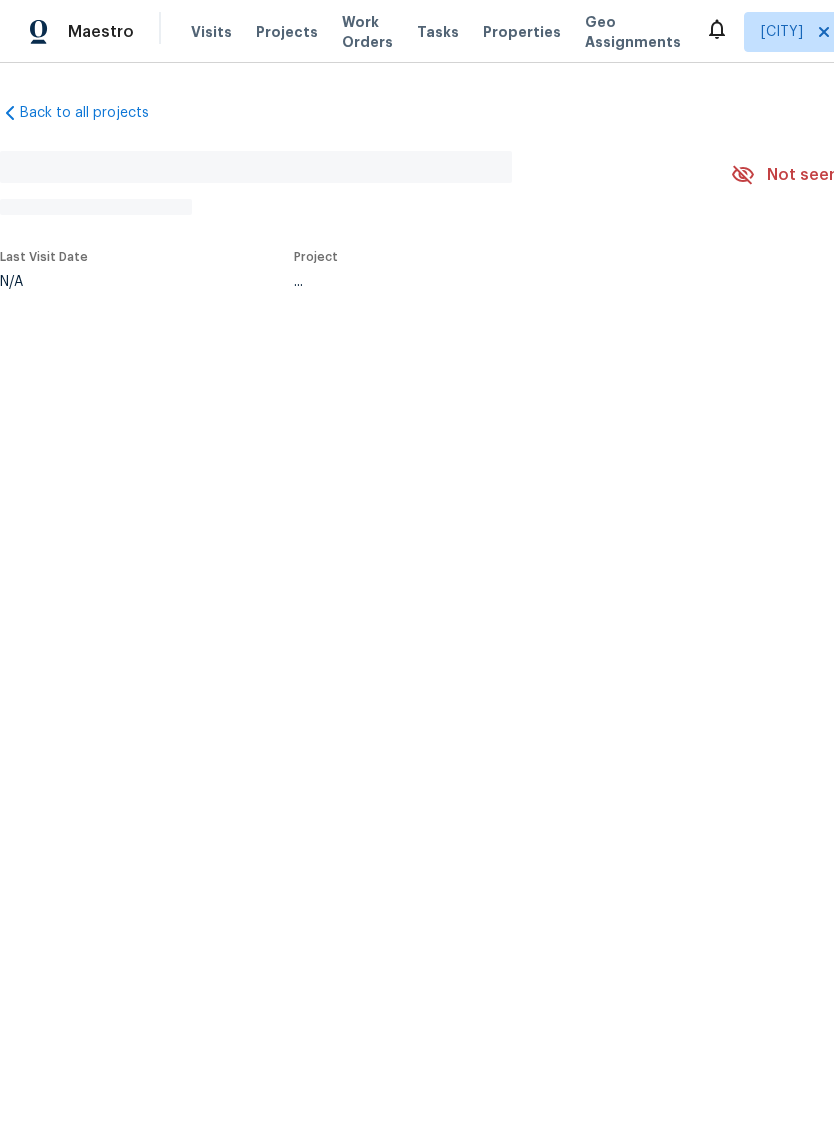 scroll, scrollTop: 0, scrollLeft: 0, axis: both 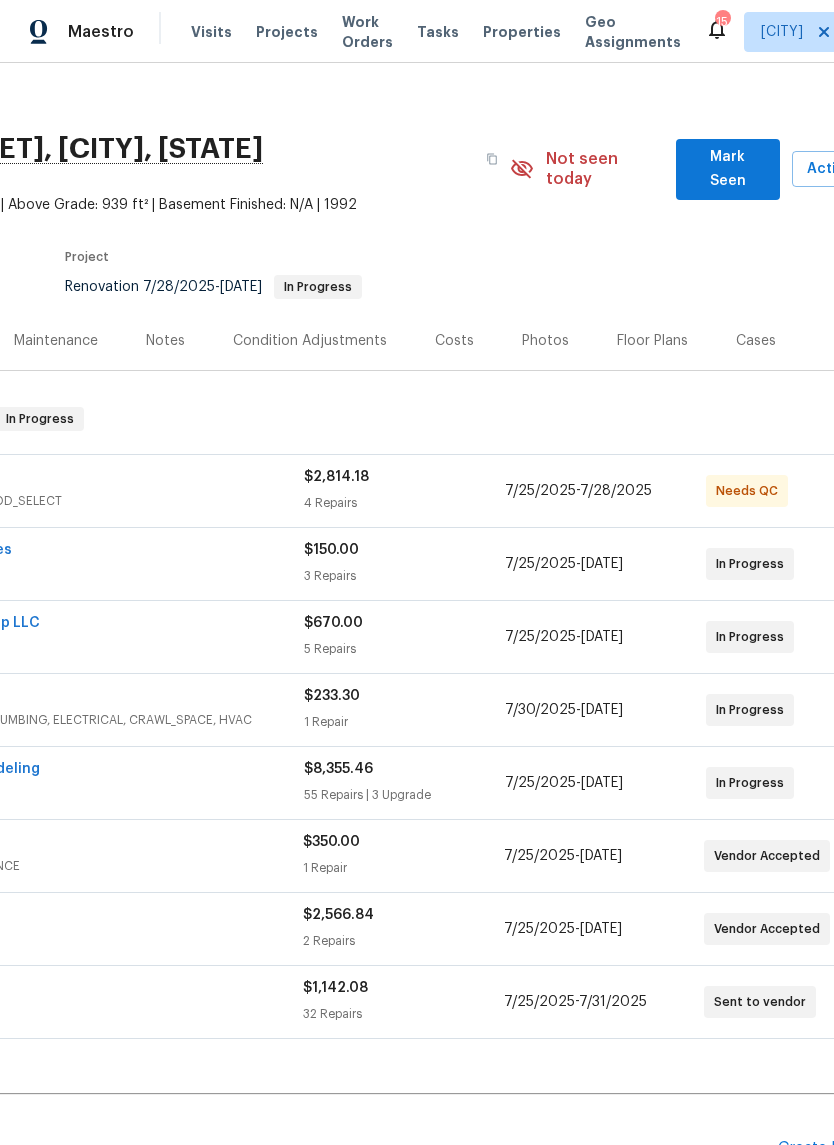 click on "Mark Seen" at bounding box center [728, 169] 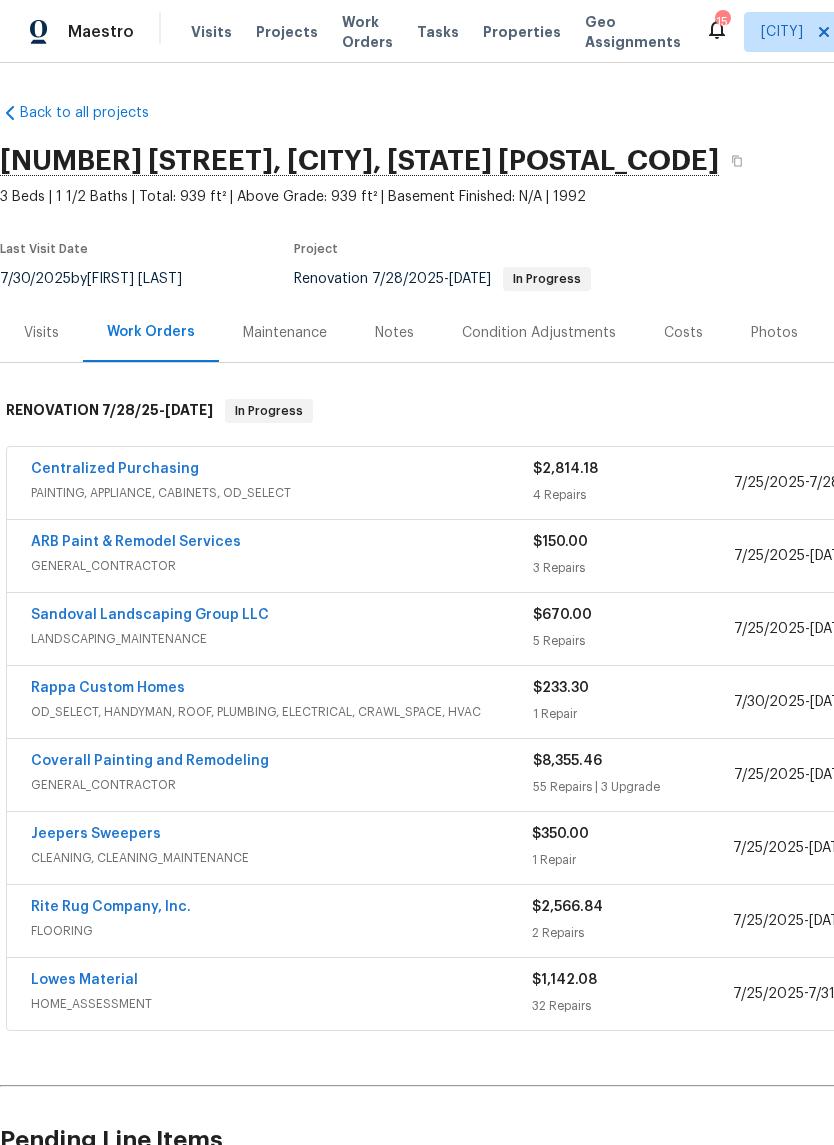 scroll, scrollTop: 0, scrollLeft: 0, axis: both 